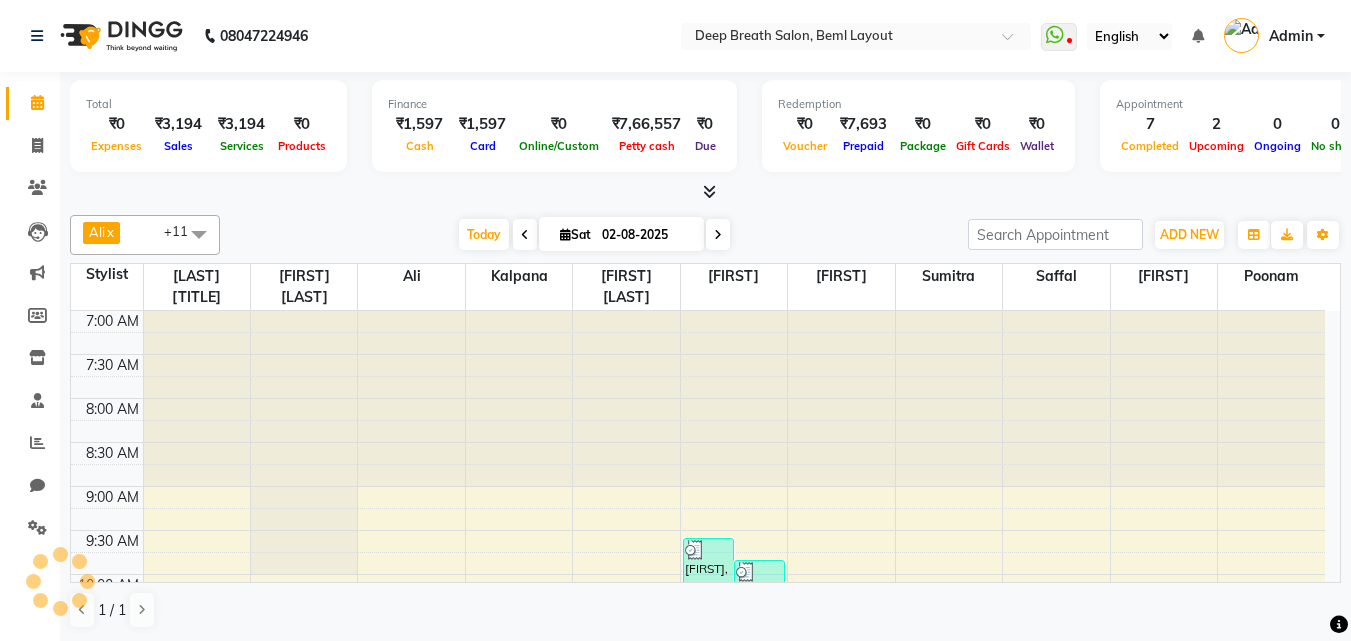 scroll, scrollTop: 0, scrollLeft: 0, axis: both 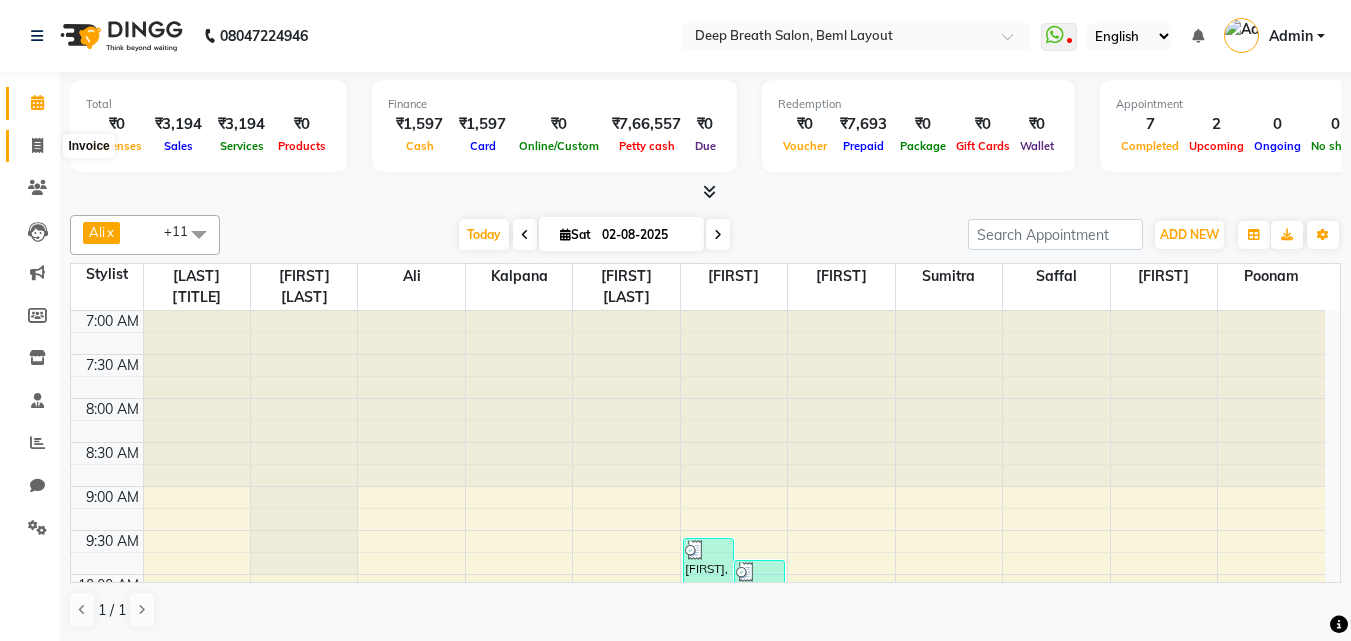 click 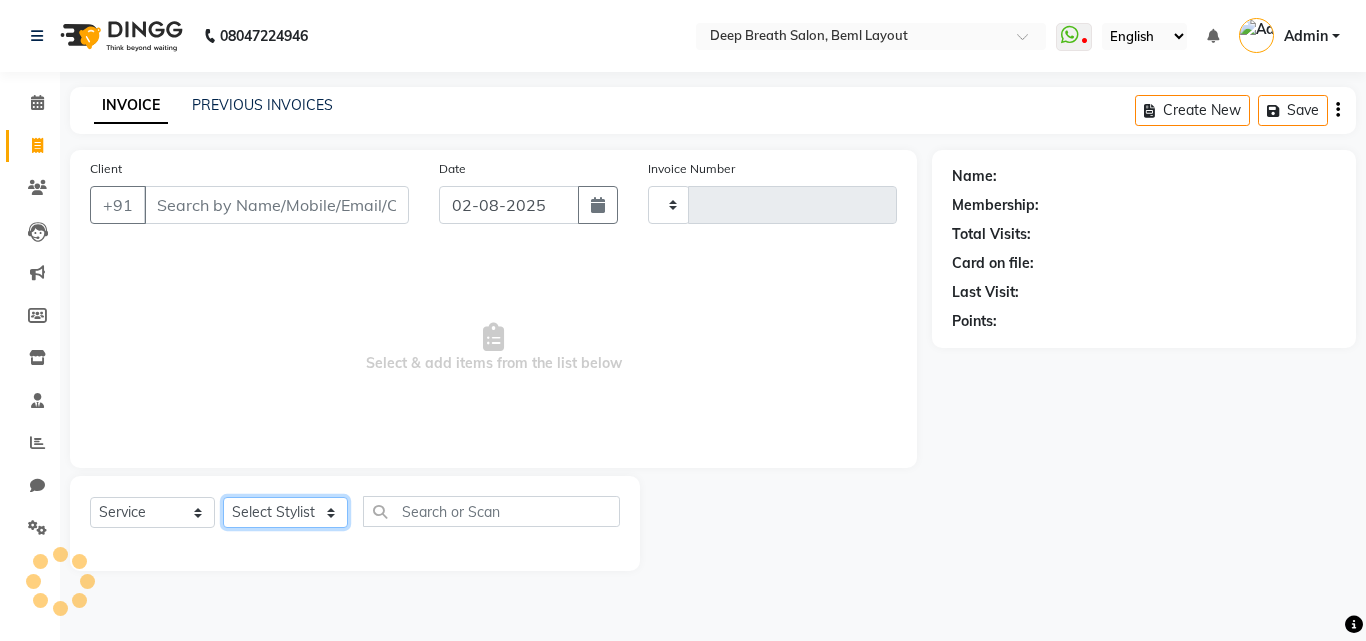 type on "0687" 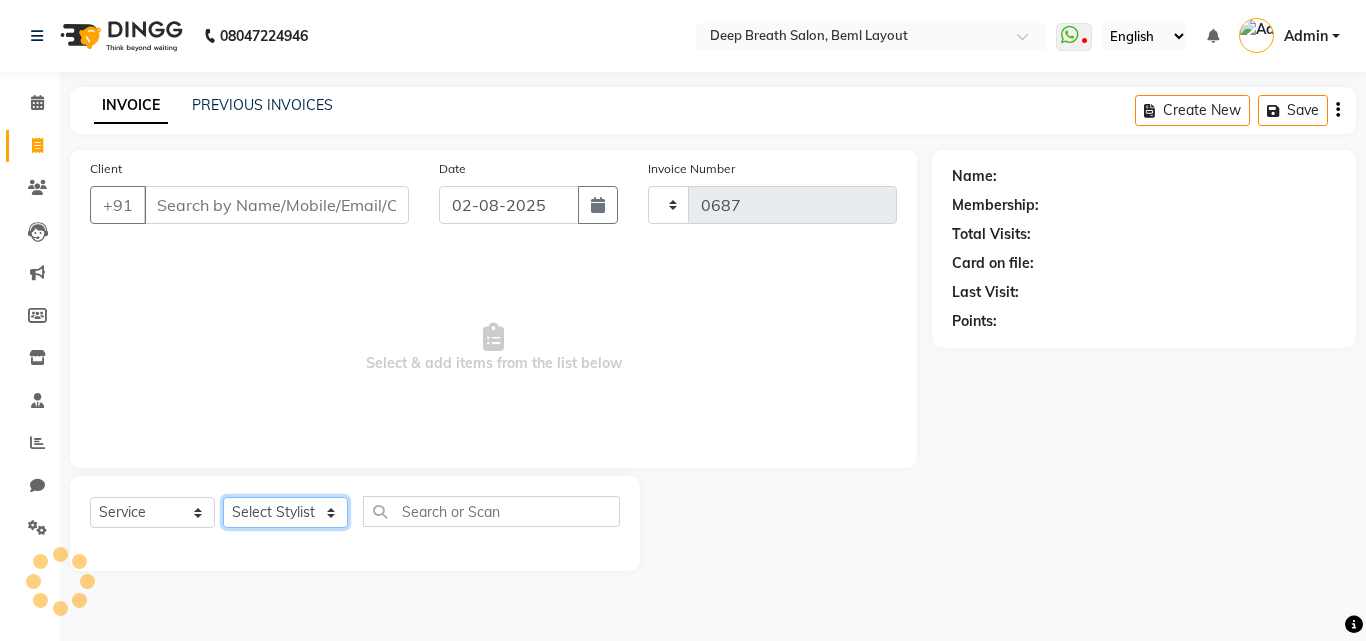 select on "4101" 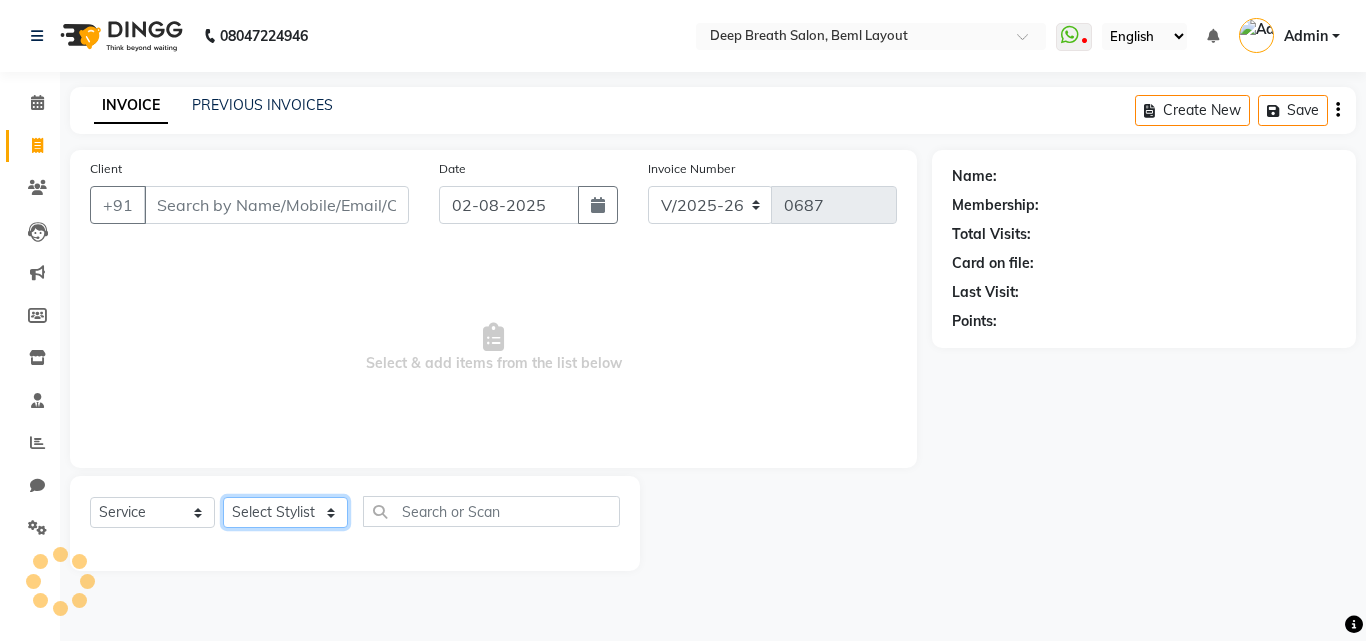 drag, startPoint x: 291, startPoint y: 511, endPoint x: 269, endPoint y: 508, distance: 22.203604 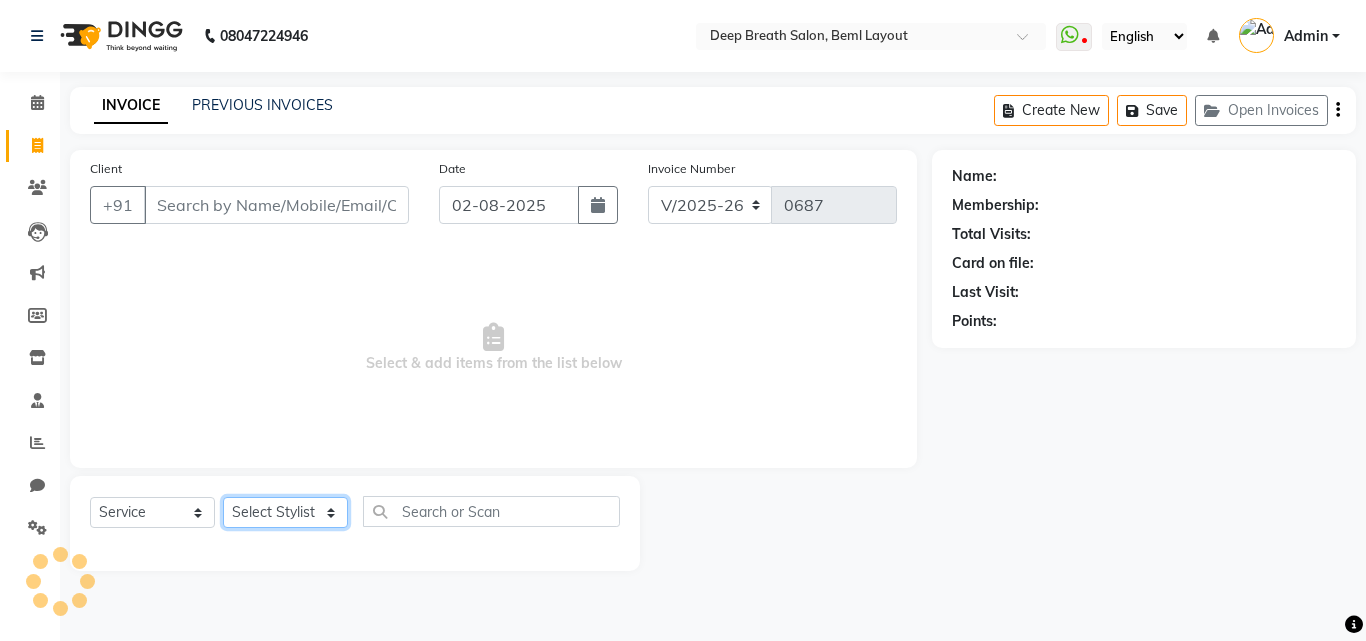 click on "Select Stylist" 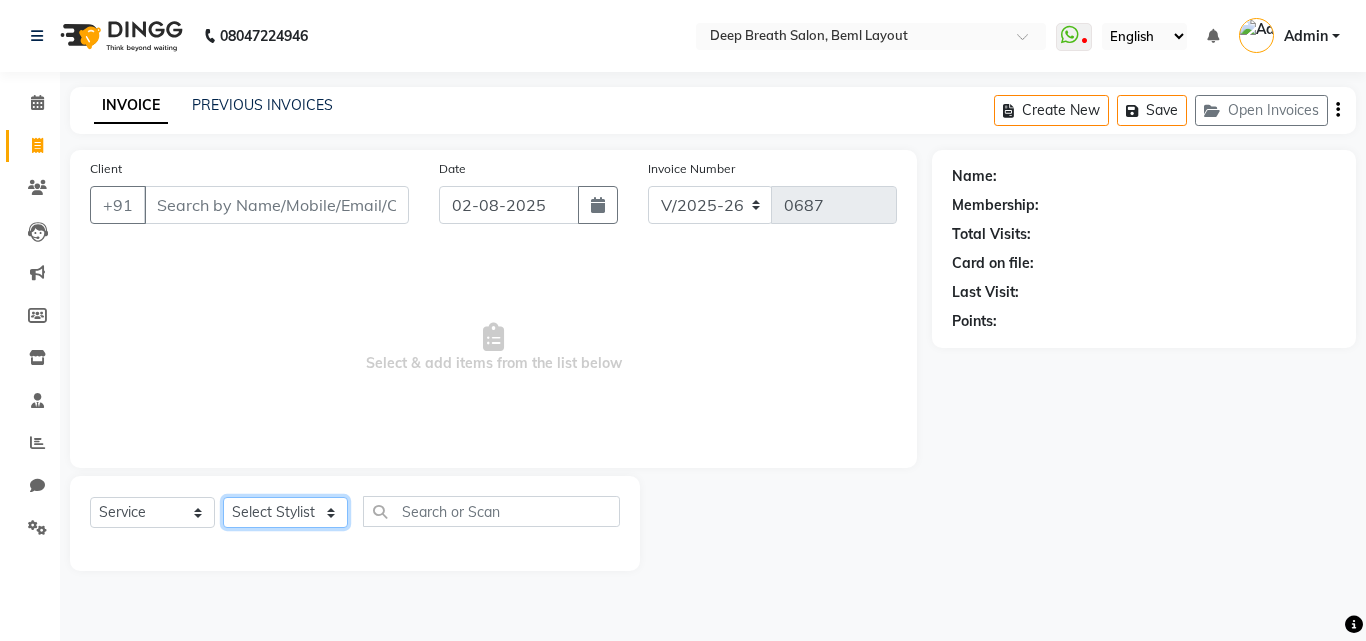 click on "Select Stylist" 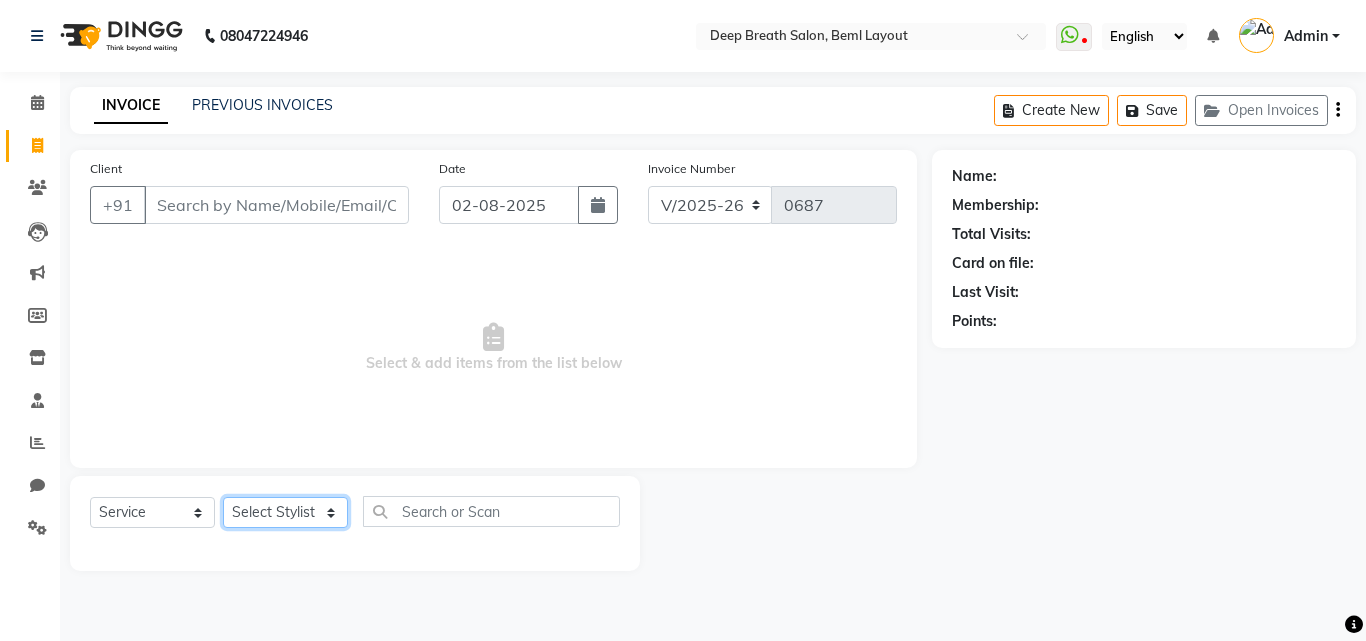 click on "Select Stylist" 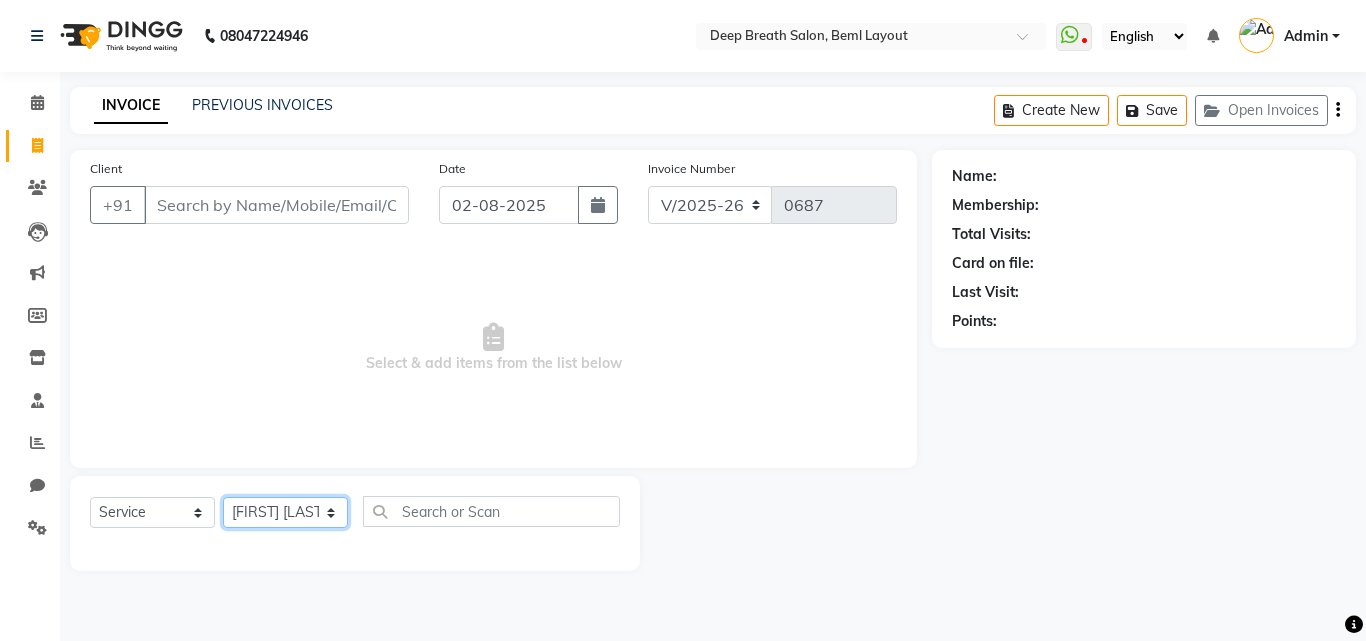 click on "Select Stylist [FIRST] [LAST] [LAST] [LAST] [LAST] [LAST] [LAST] [LAST] [LAST] [LAST] [LAST] [LAST] [LAST] [LAST] [LAST]" 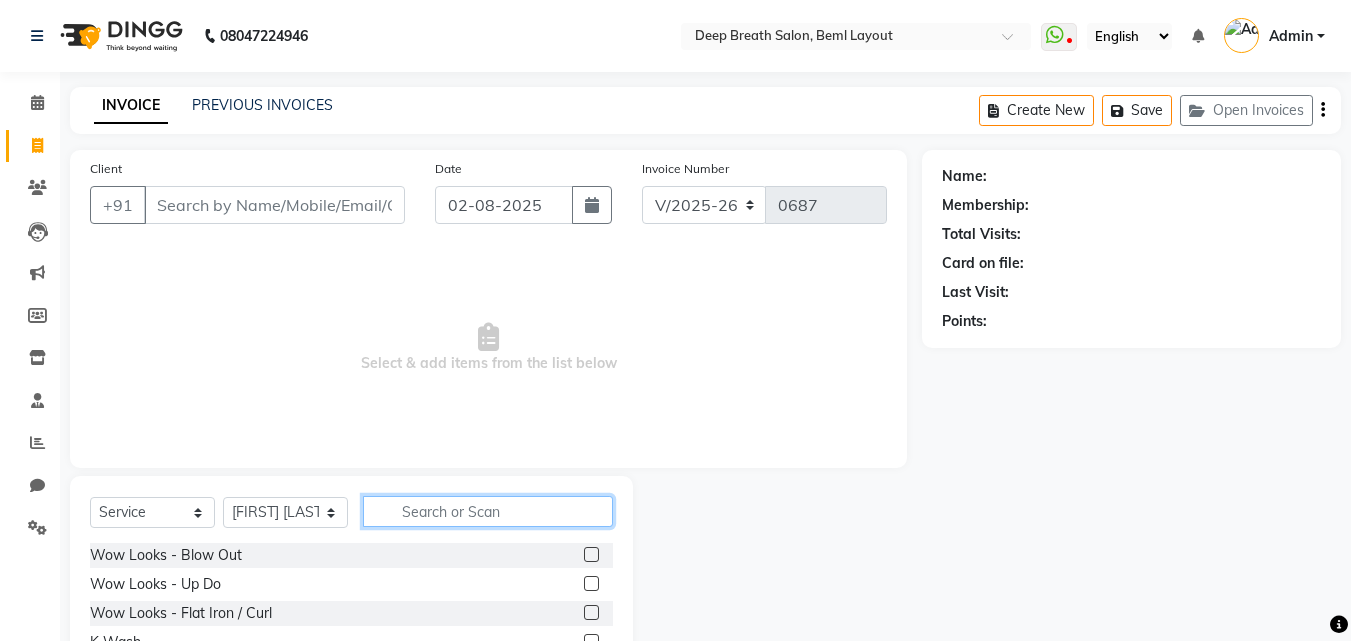 click 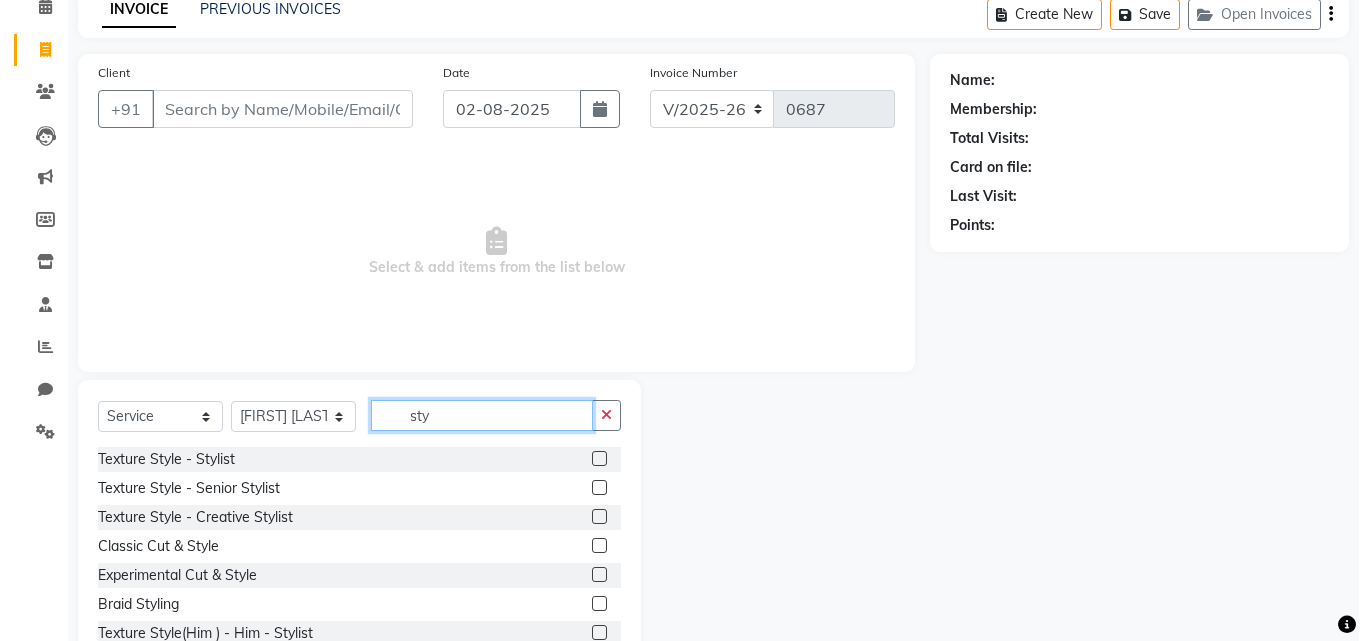 scroll, scrollTop: 160, scrollLeft: 0, axis: vertical 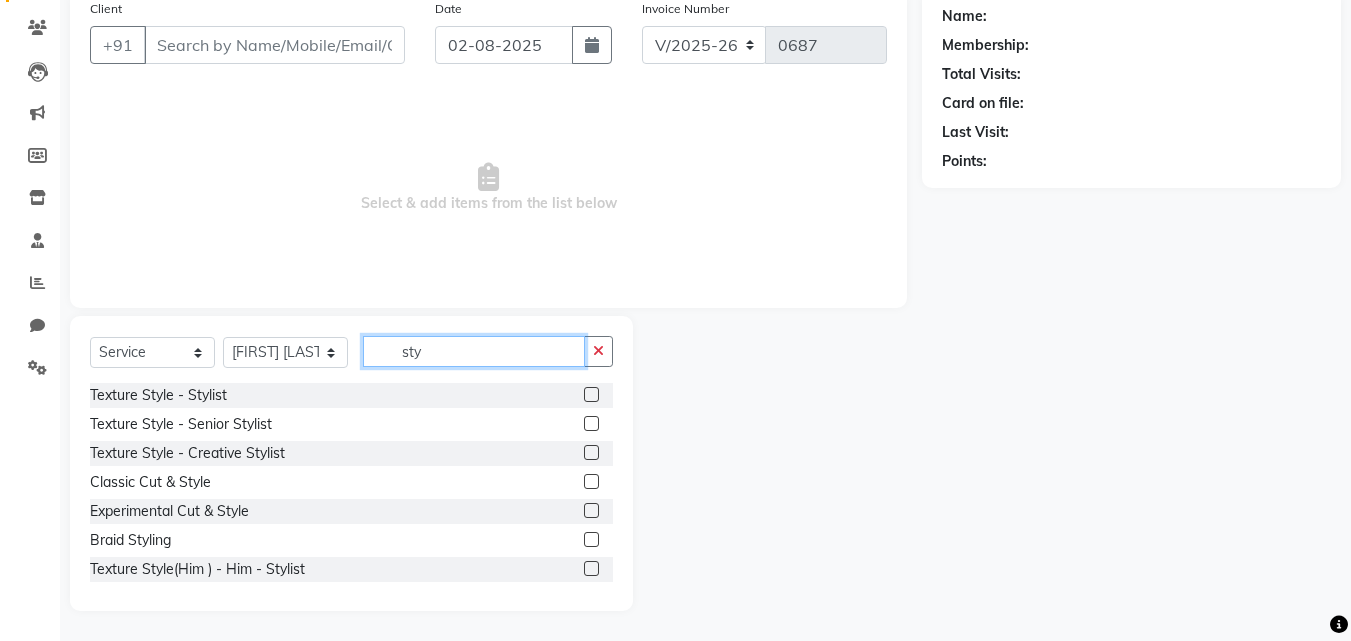 type on "sty" 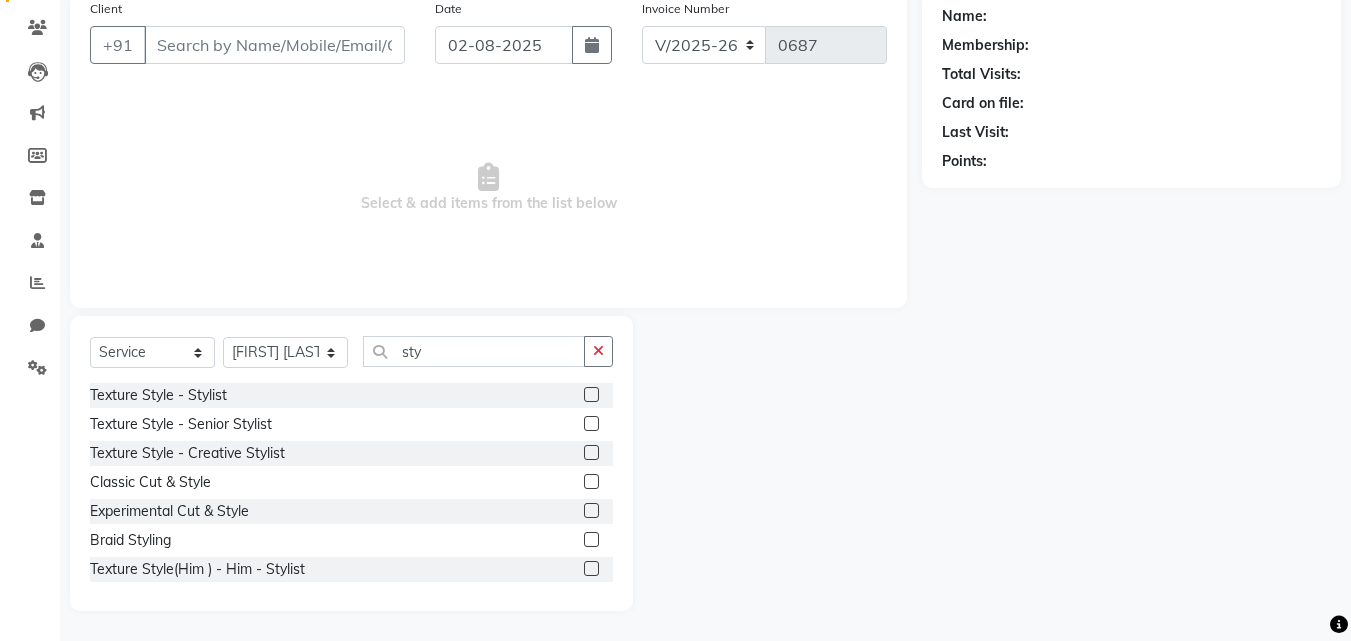 click 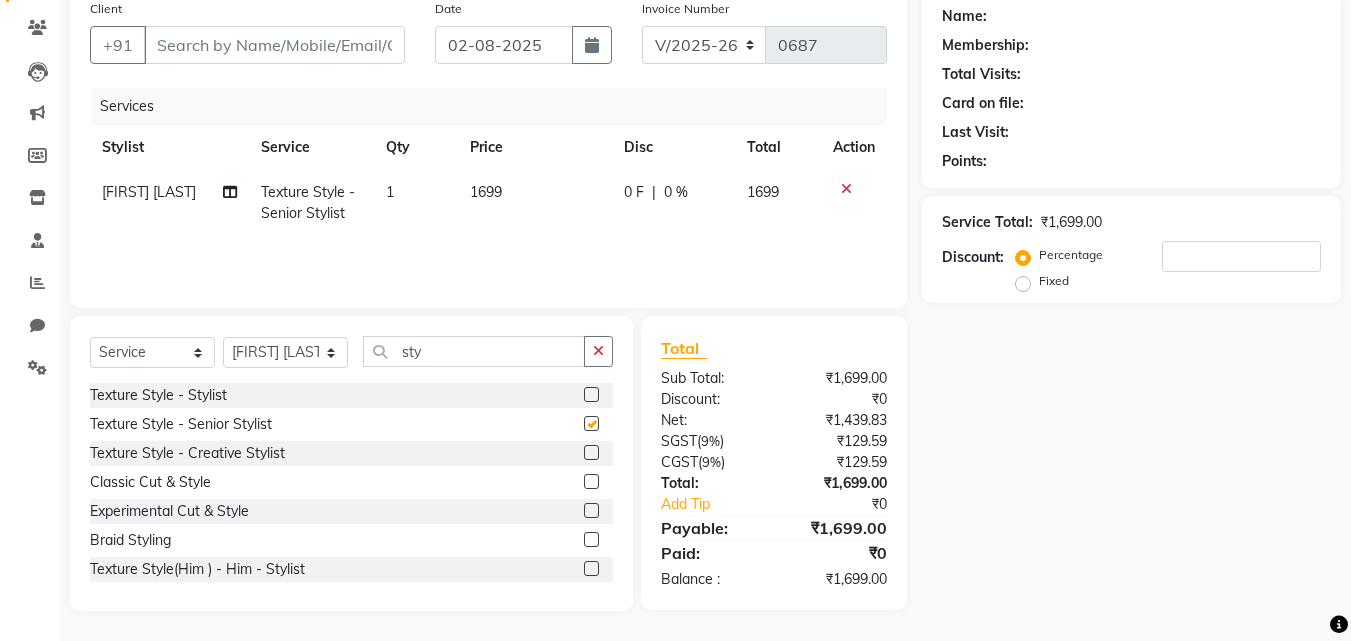 checkbox on "false" 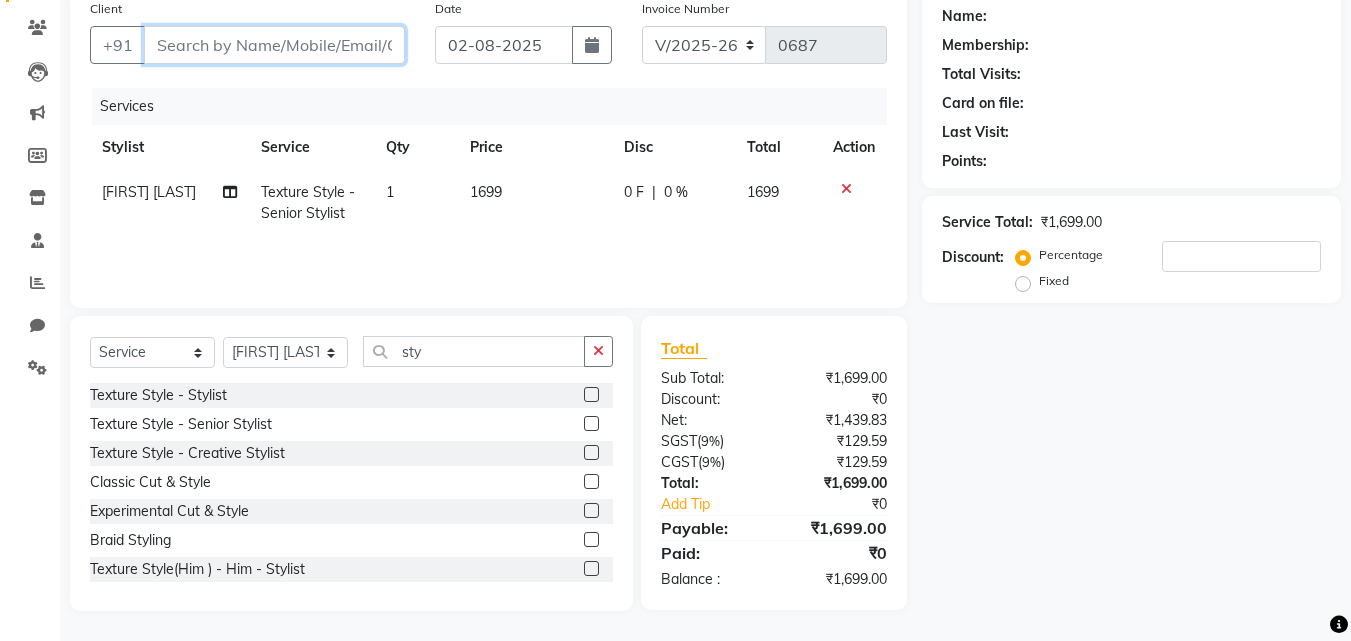 click on "Client" at bounding box center [274, 45] 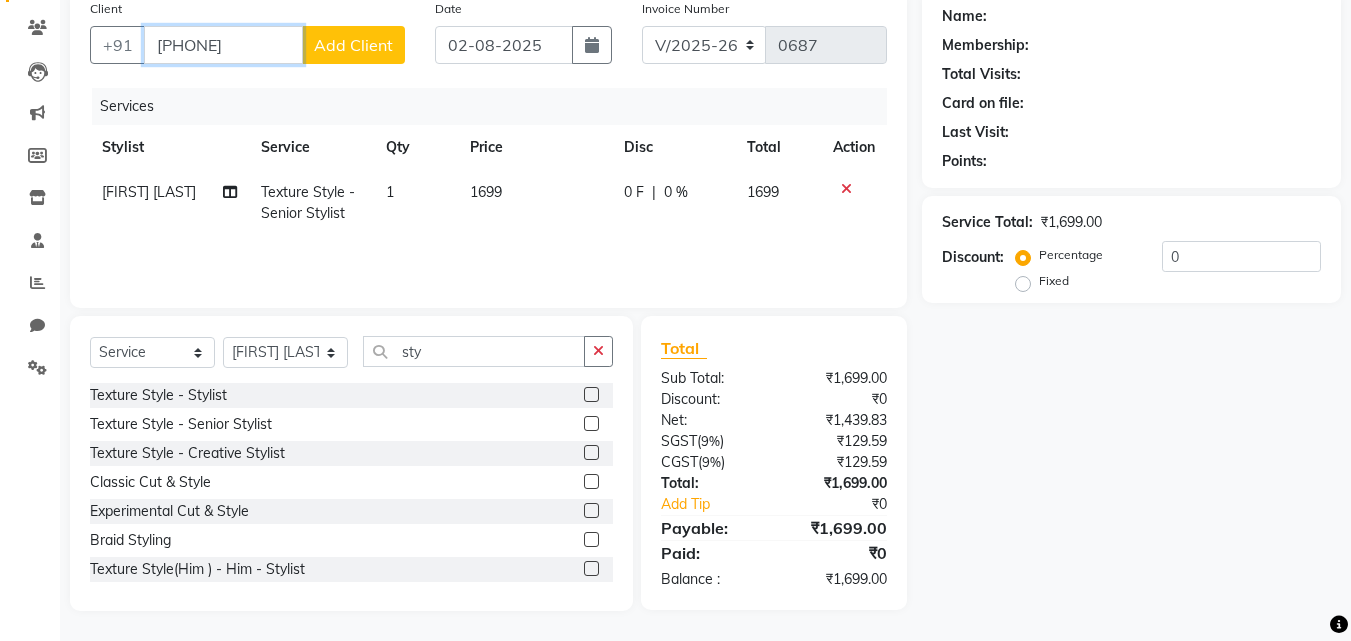 type on "[PHONE]" 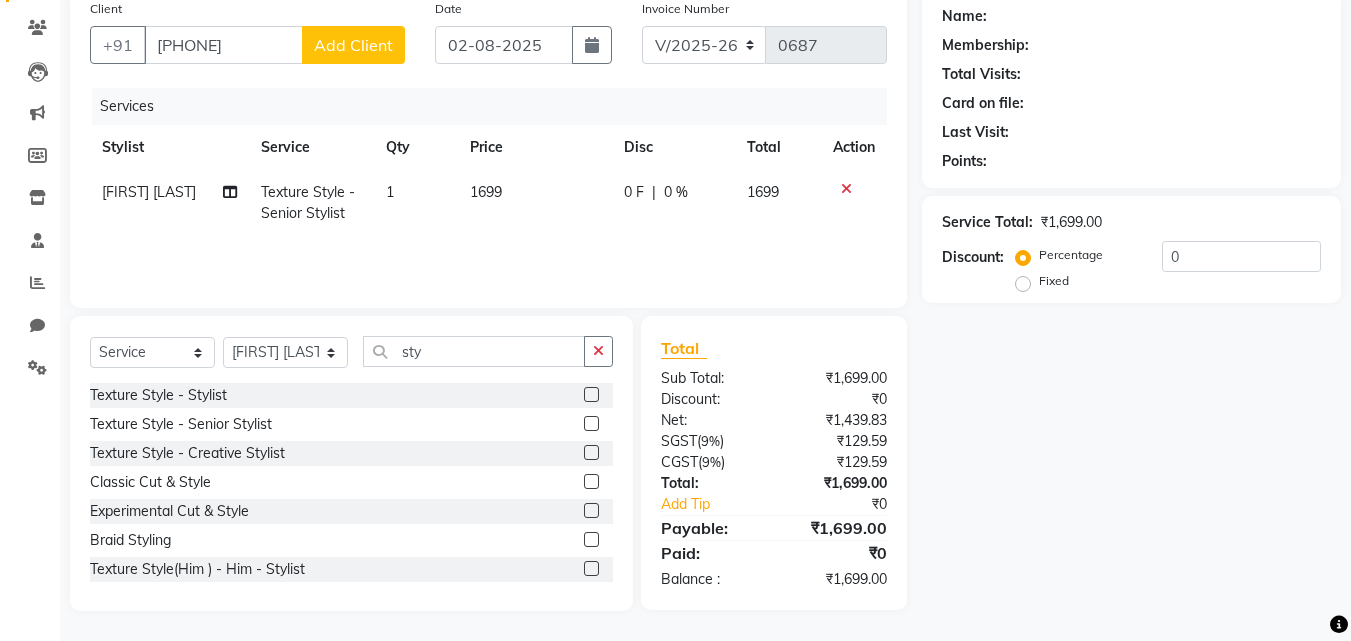 click on "Add Client" 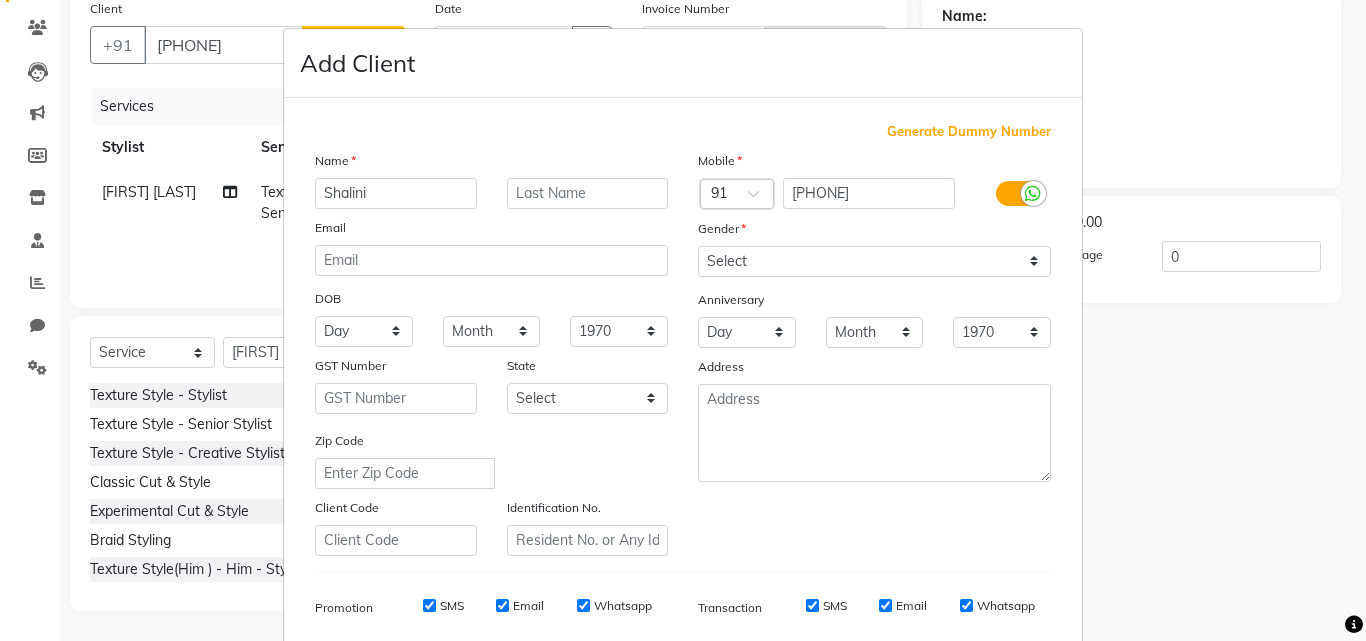type on "Shalini" 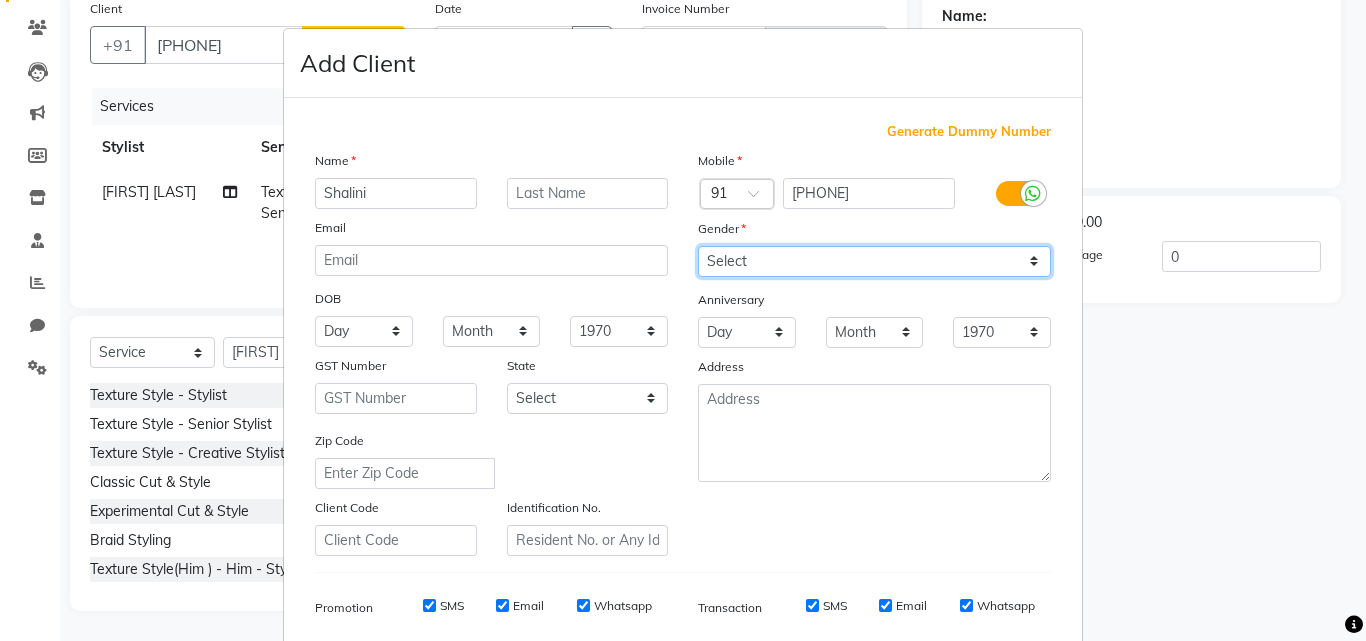 click on "Select Male Female Other Prefer Not To Say" at bounding box center (874, 261) 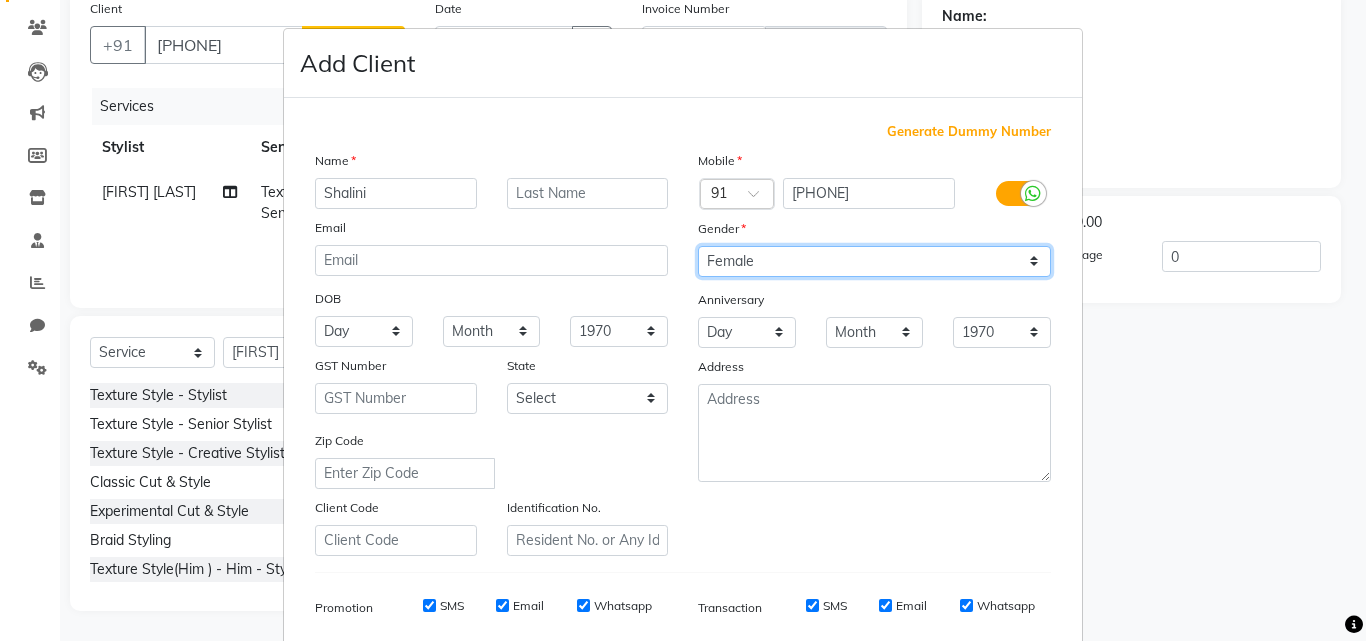click on "Select Male Female Other Prefer Not To Say" at bounding box center (874, 261) 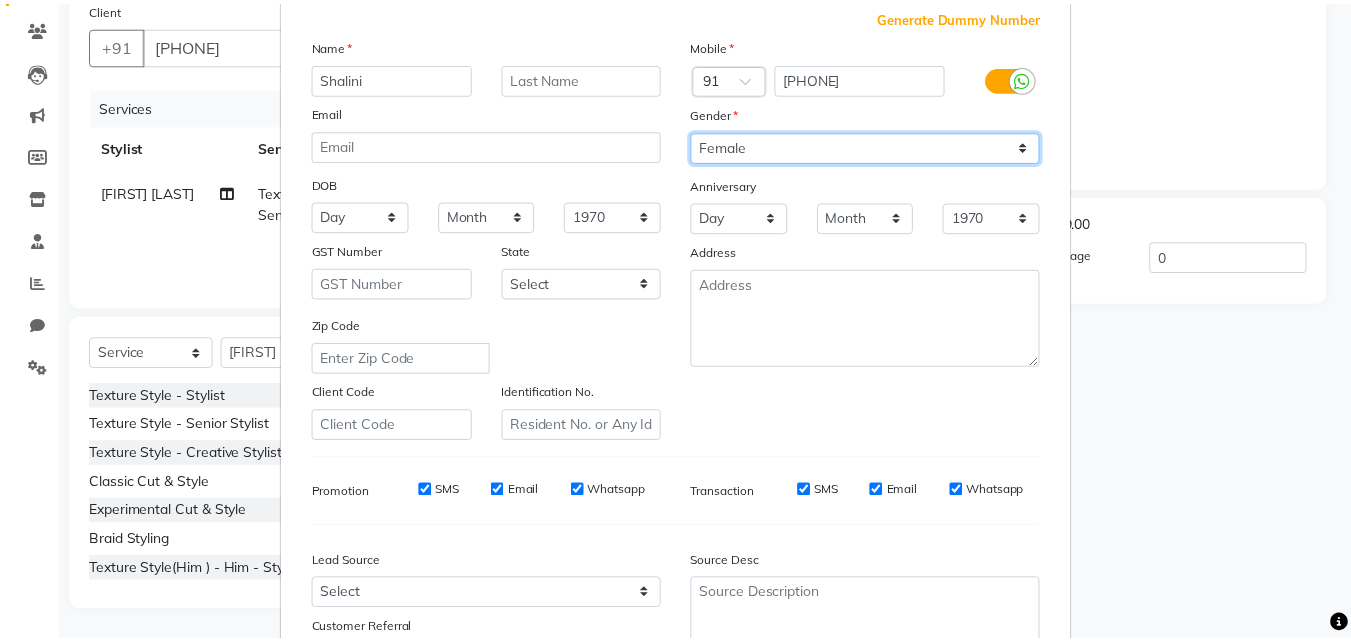scroll, scrollTop: 282, scrollLeft: 0, axis: vertical 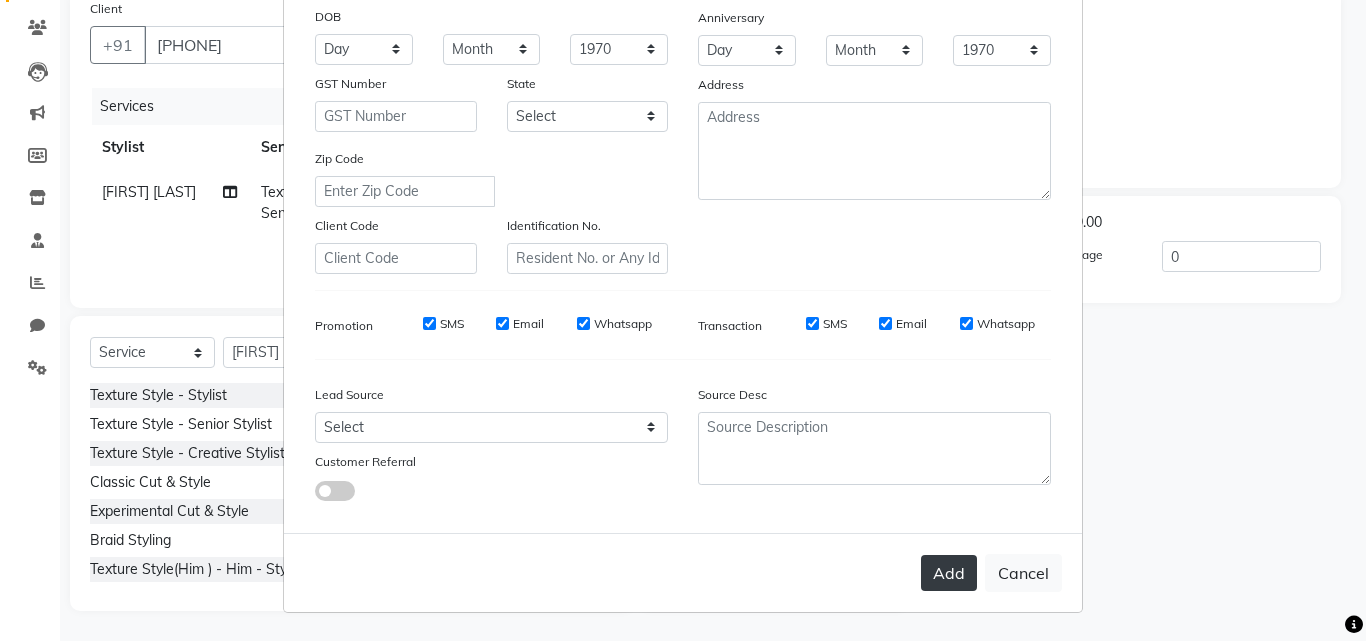 click on "Add" at bounding box center (949, 573) 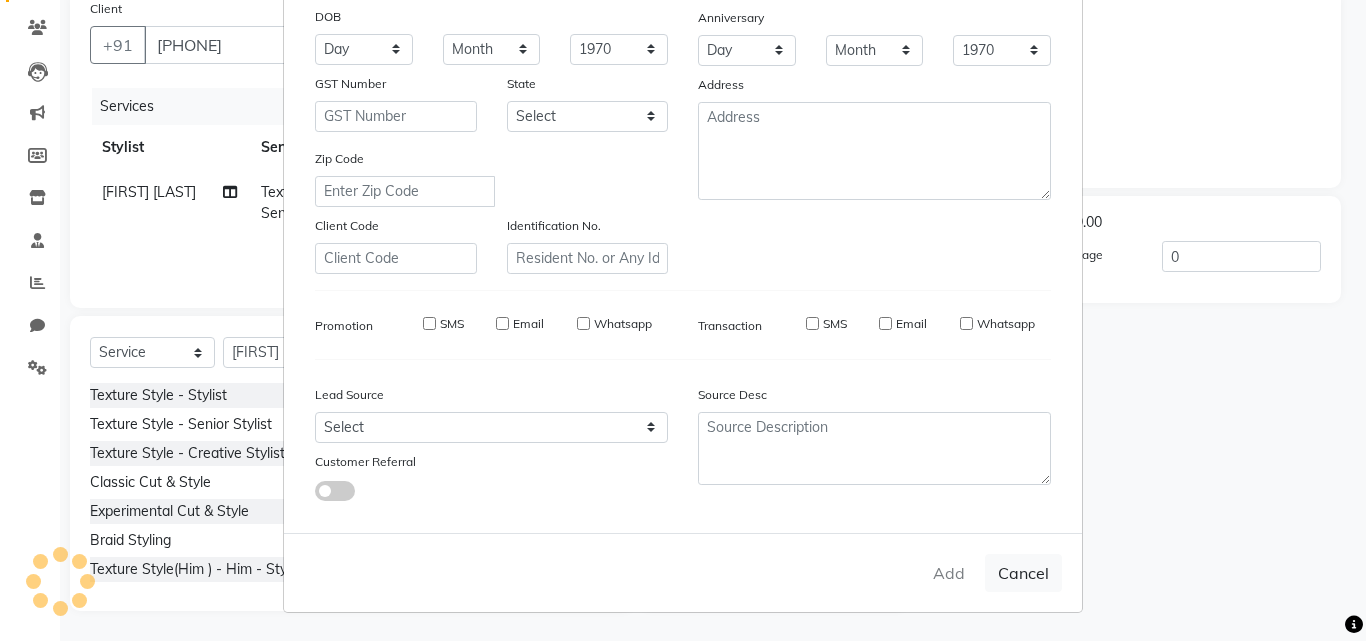 type 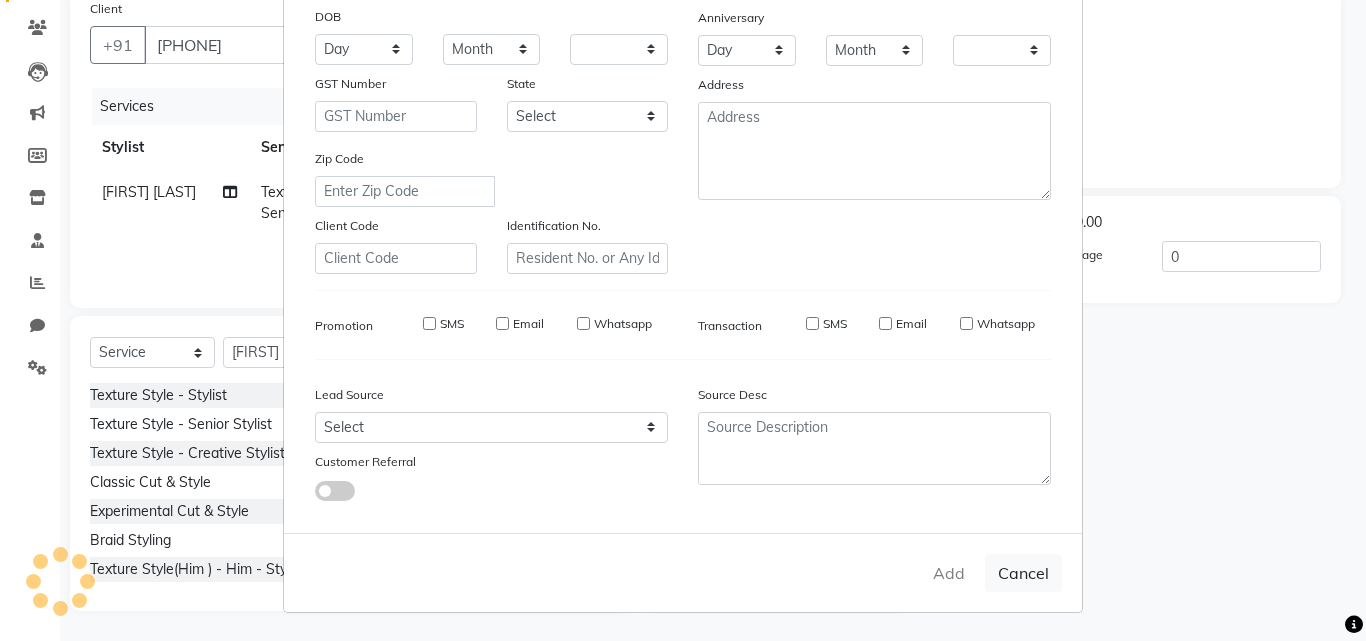 select on "1: Object" 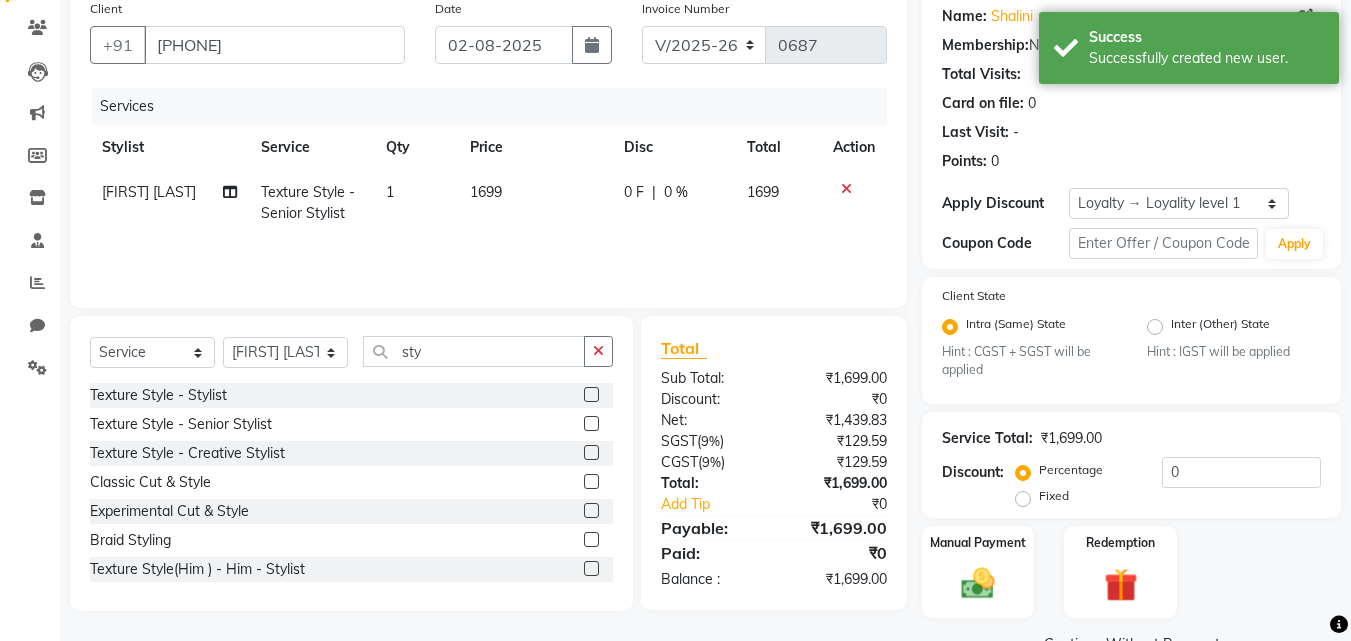 click on "[FIRST] [LAST]" 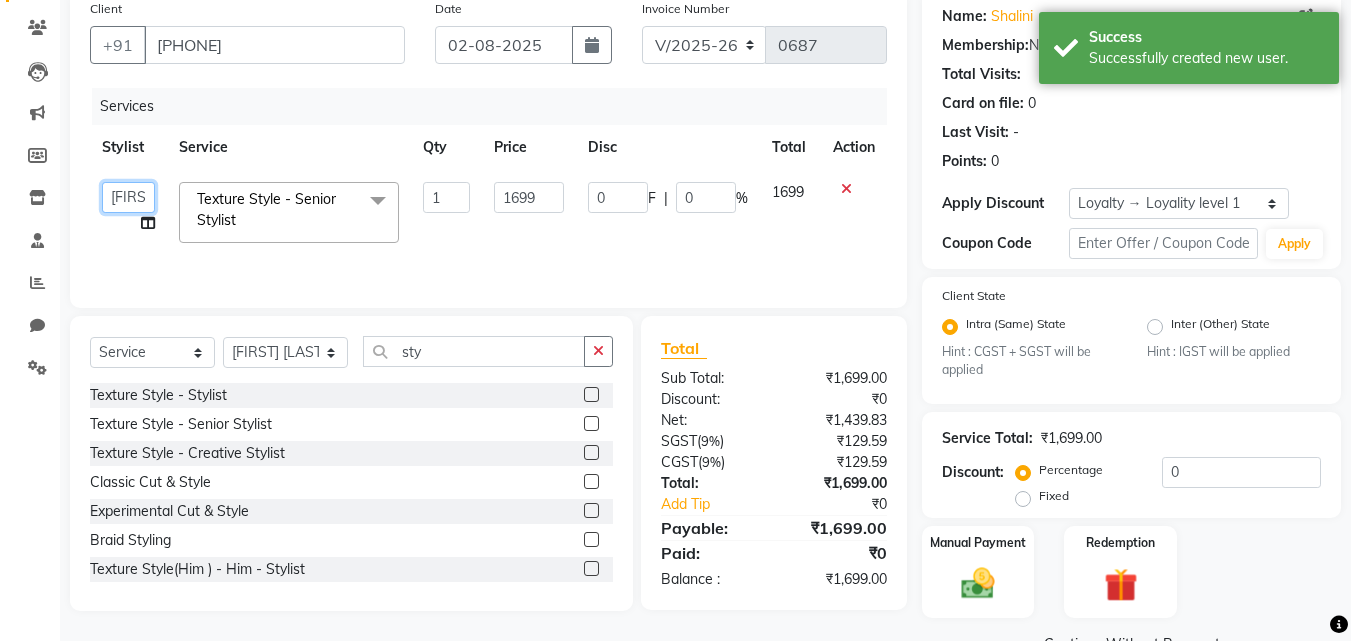 click on "[FIRST] [LAST] [LAST] [LAST] [LAST] [LAST] [LAST] [LAST] [LAST] [LAST] [LAST] [LAST] [LAST] [LAST] [LAST]" 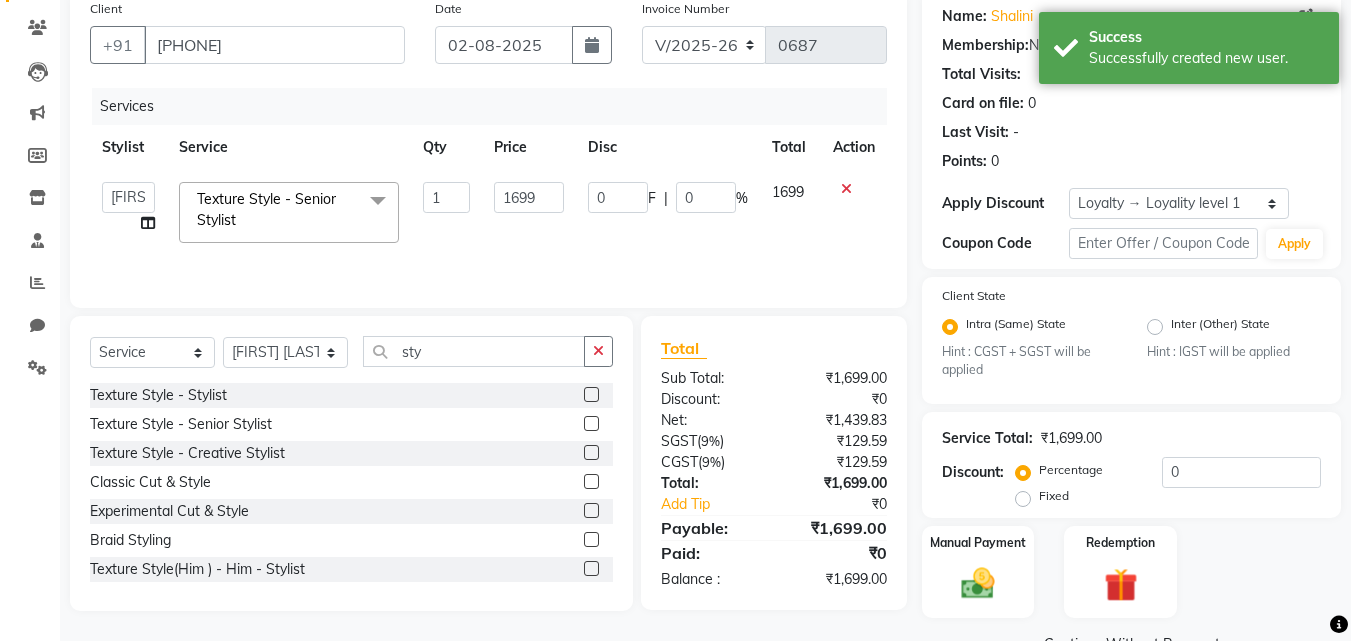 select on "86153" 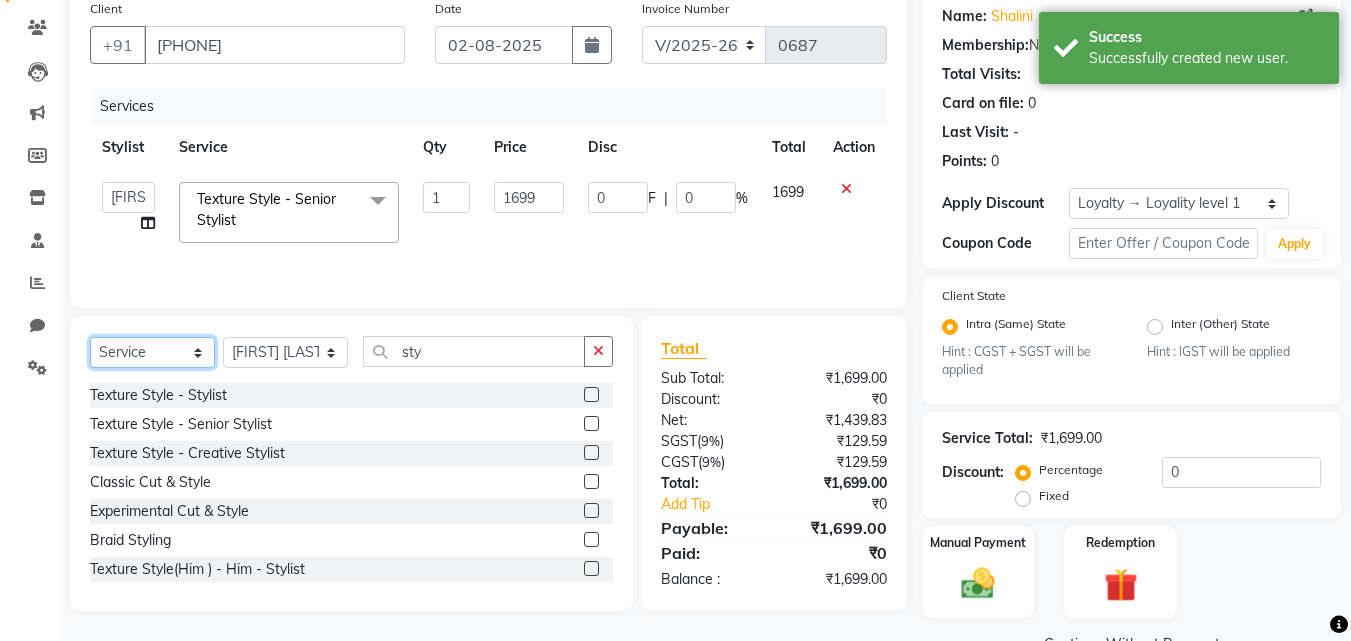 click on "Select  Service  Product  Membership  Package Voucher Prepaid Gift Card" 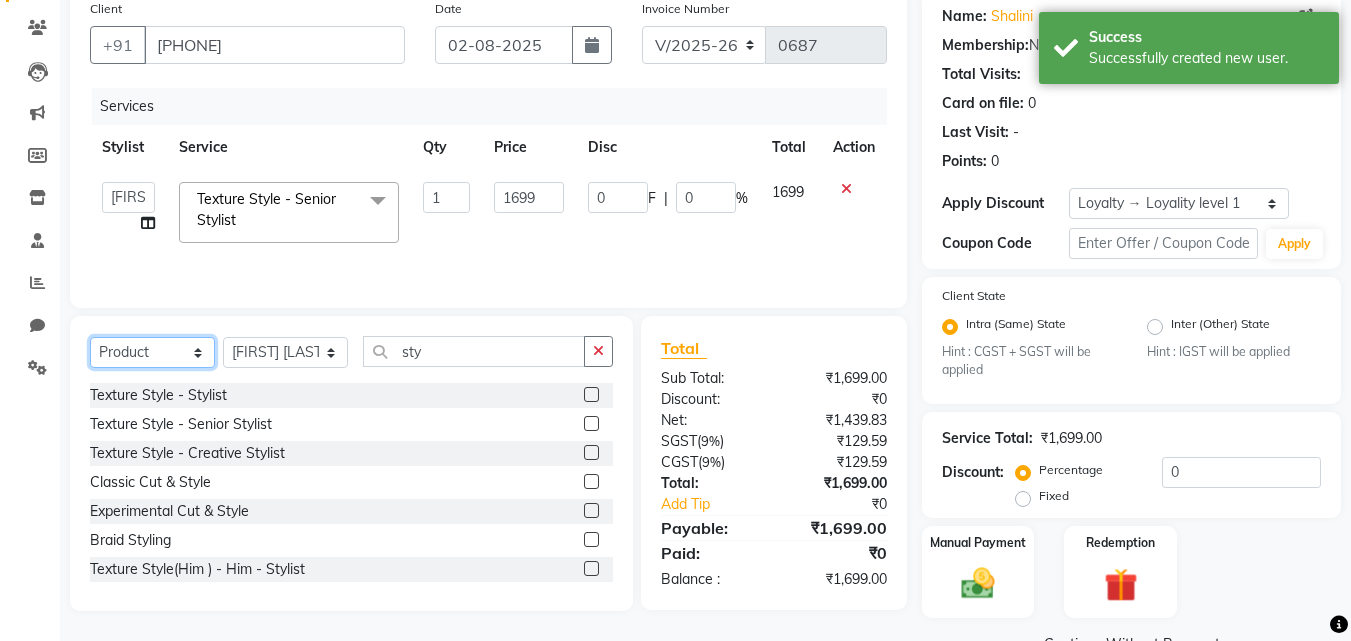 click on "Select  Service  Product  Membership  Package Voucher Prepaid Gift Card" 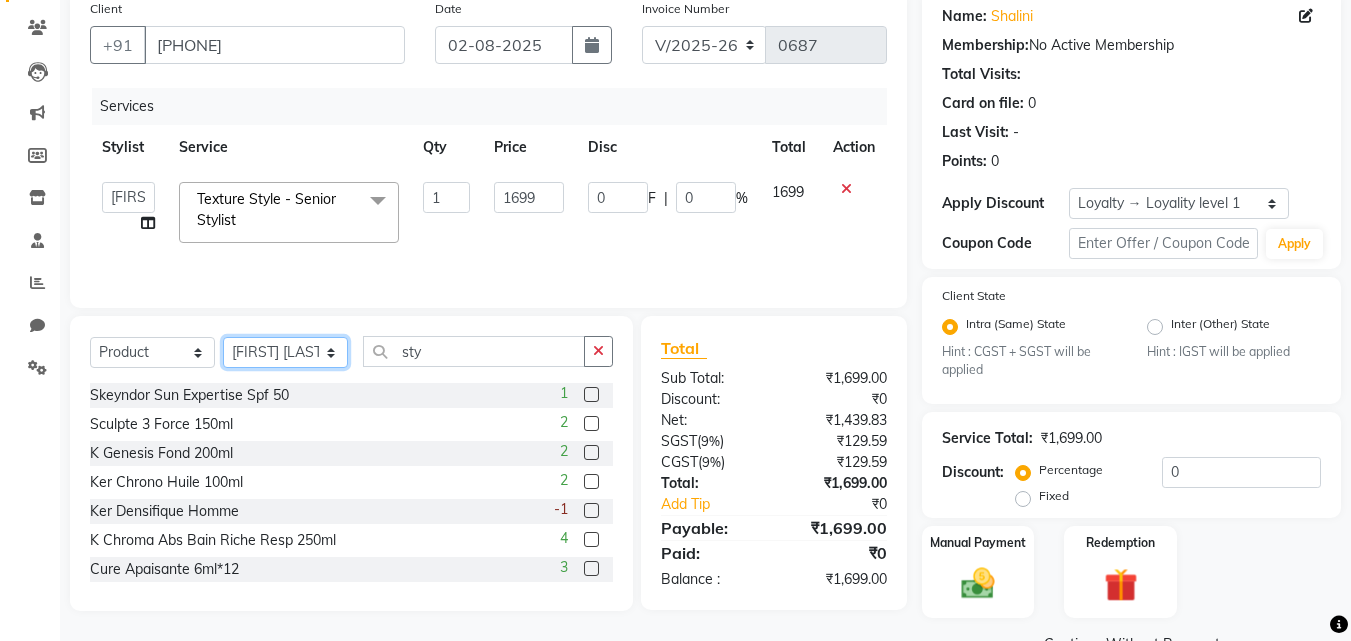 click on "Select Stylist [FIRST] [LAST] [LAST] [LAST] [LAST] [LAST] [LAST] [LAST] [LAST] [LAST] [LAST] [LAST] [LAST] [LAST] [LAST]" 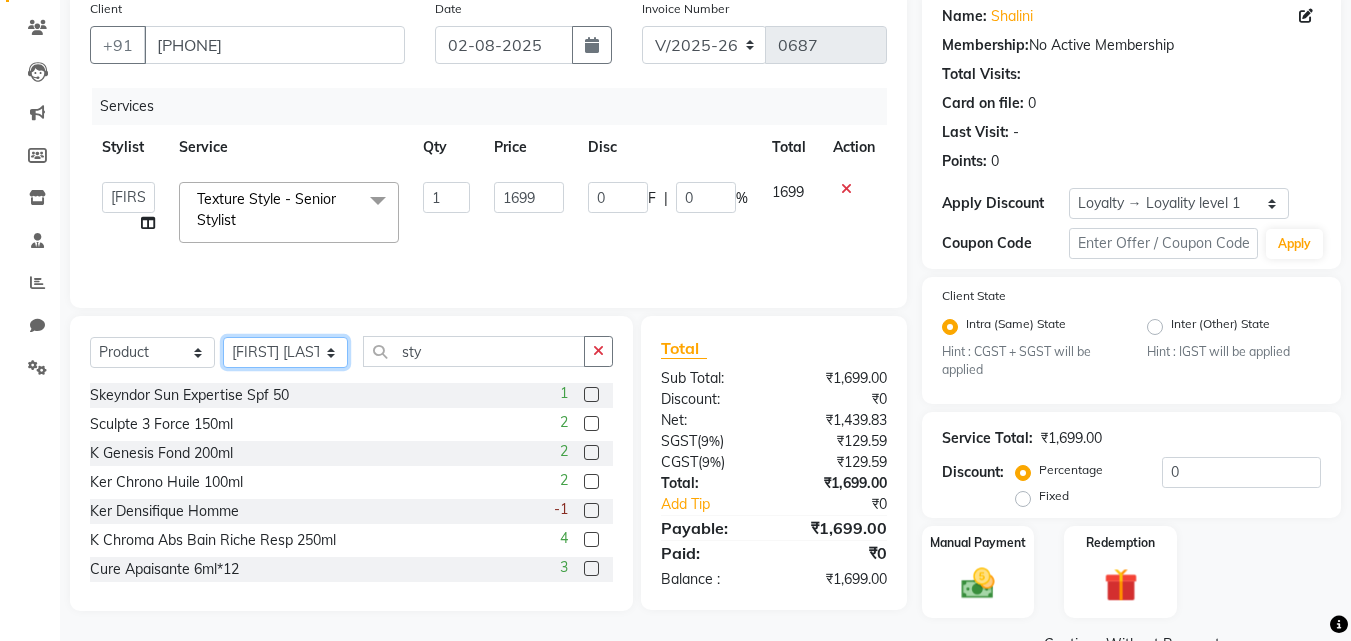 select on "86153" 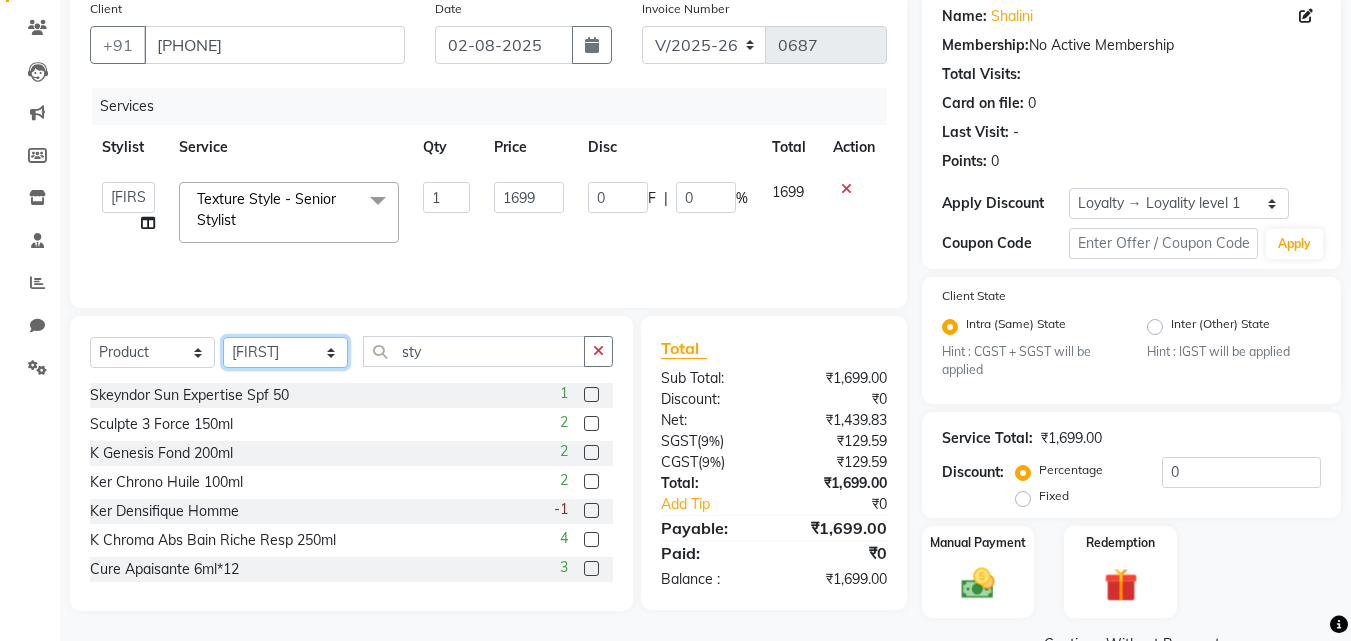 click on "Select Stylist [FIRST] [LAST] [LAST] [LAST] [LAST] [LAST] [LAST] [LAST] [LAST] [LAST] [LAST] [LAST] [LAST] [LAST] [LAST]" 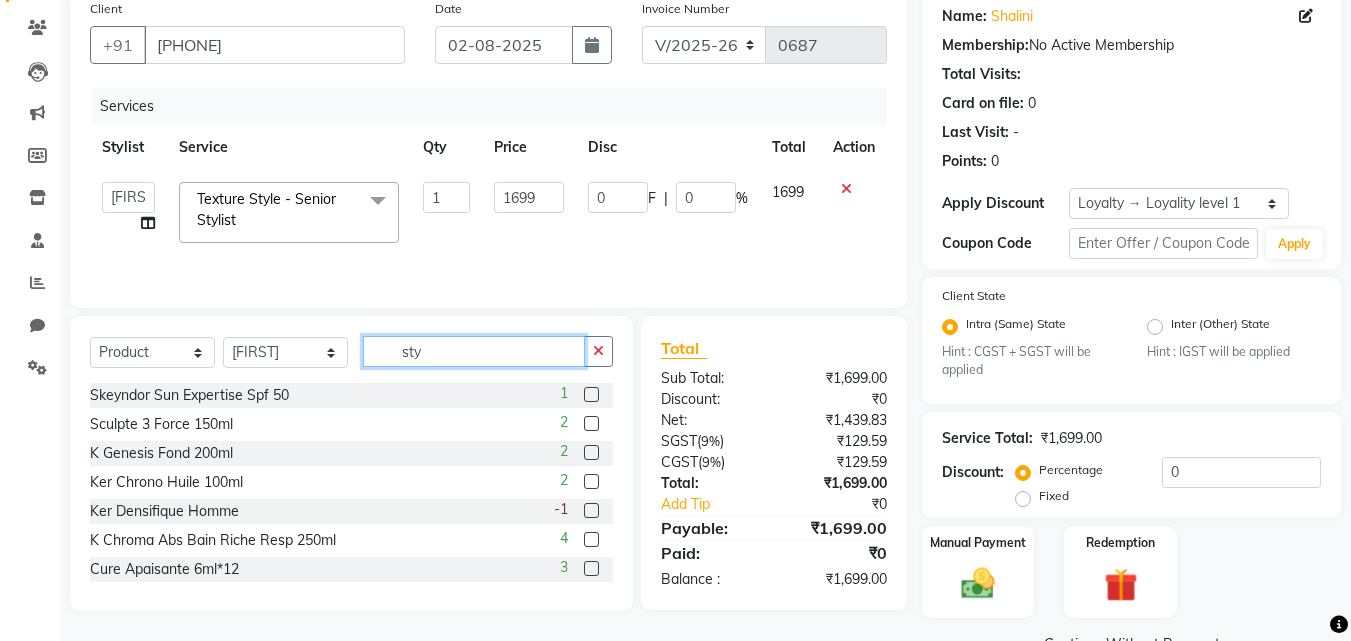 drag, startPoint x: 434, startPoint y: 365, endPoint x: 398, endPoint y: 365, distance: 36 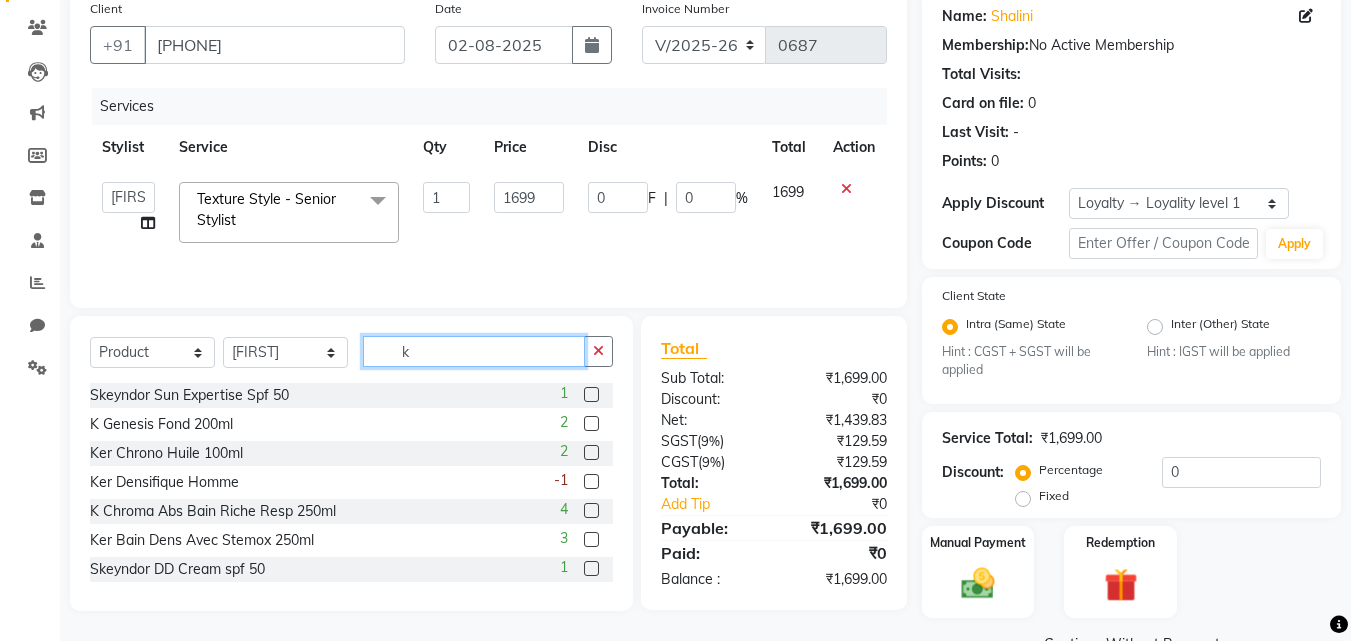type on "k" 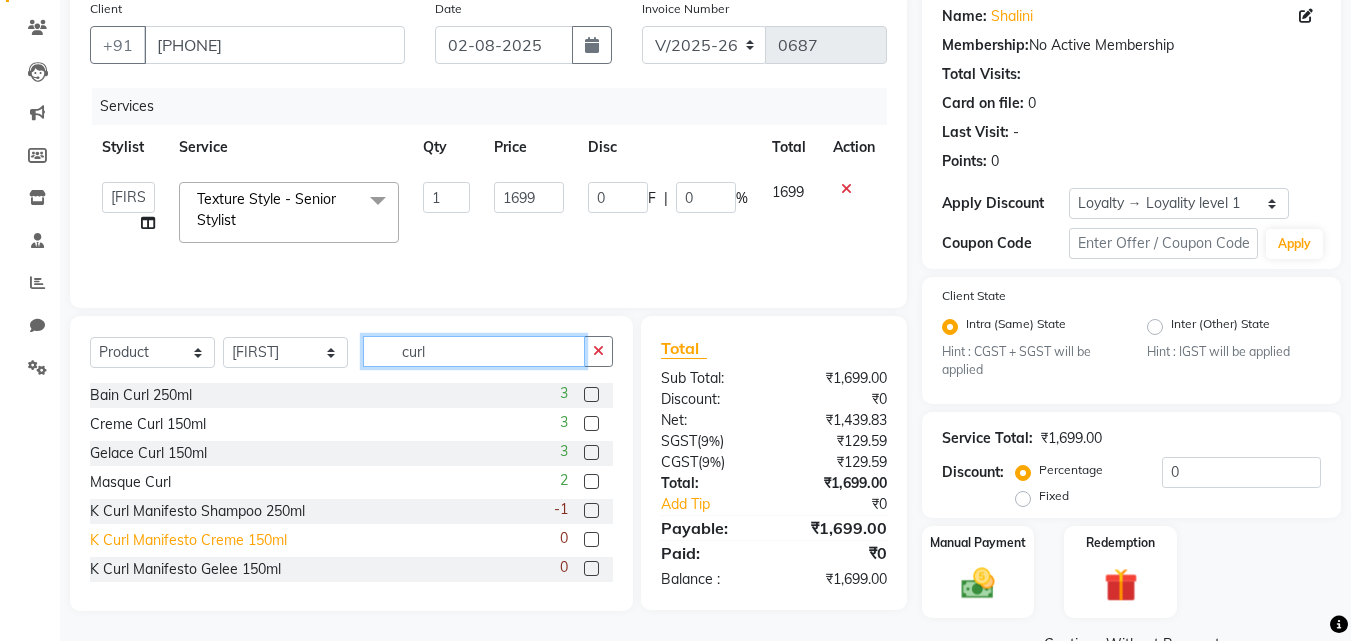 type on "curl" 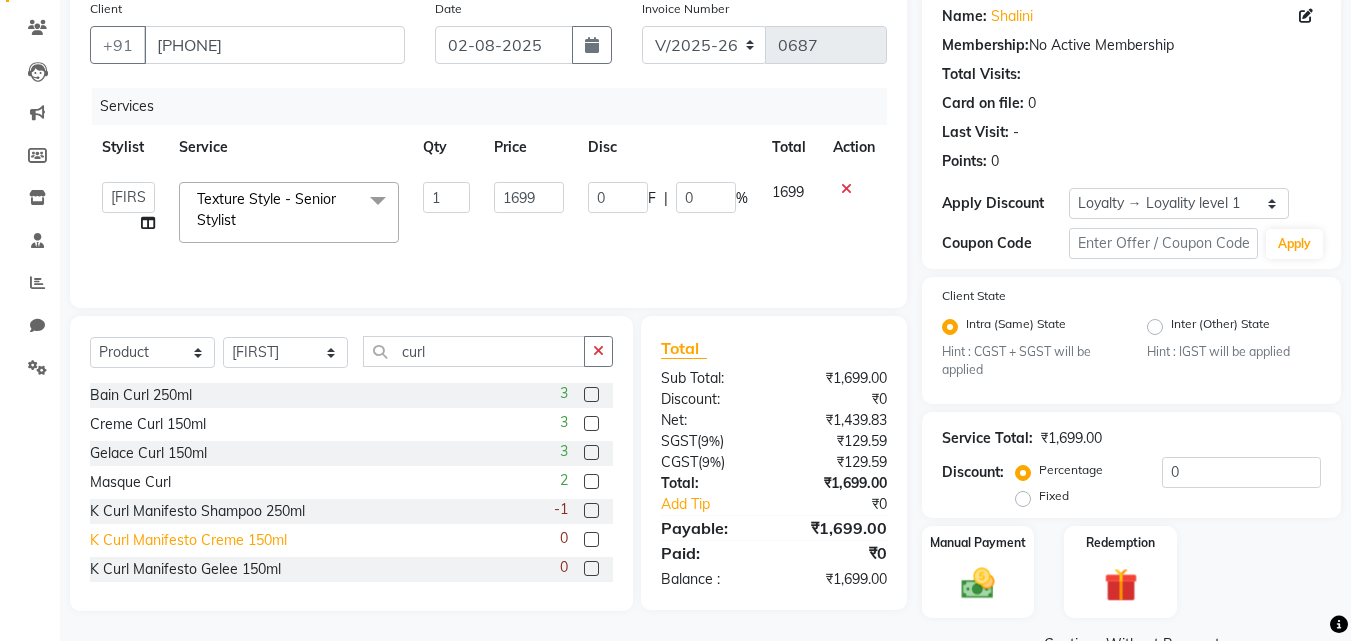 click on "K Curl Manifesto Creme 150ml" 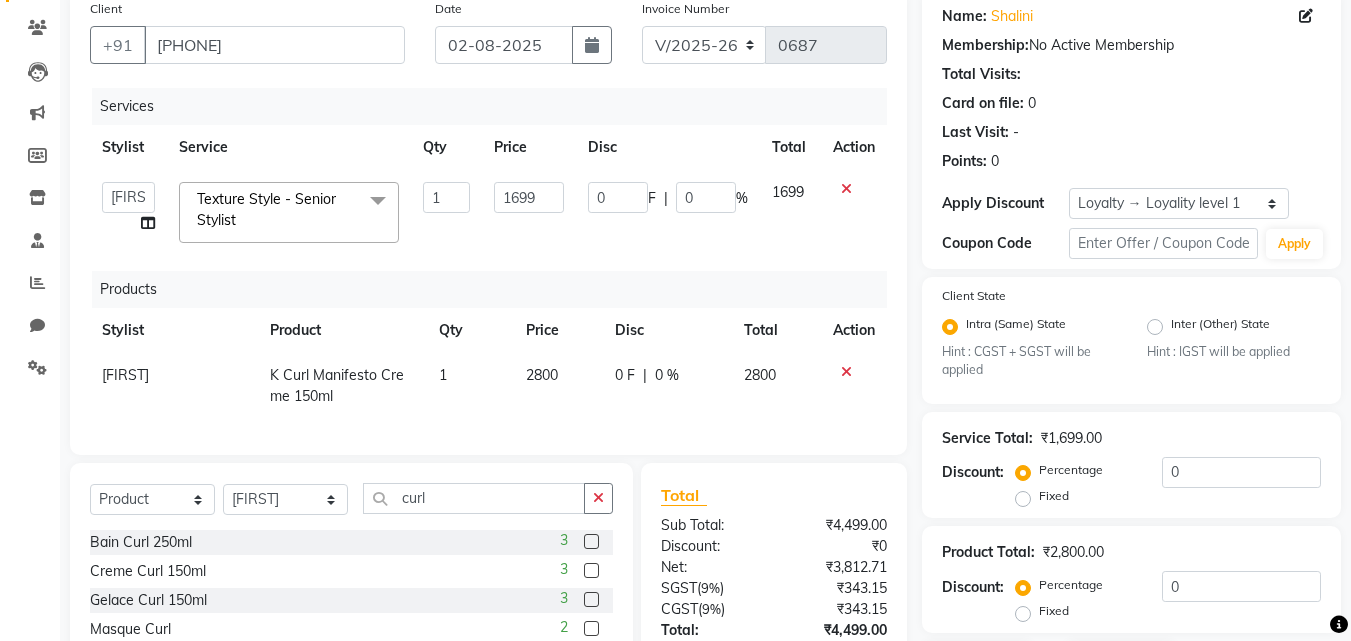 checkbox on "false" 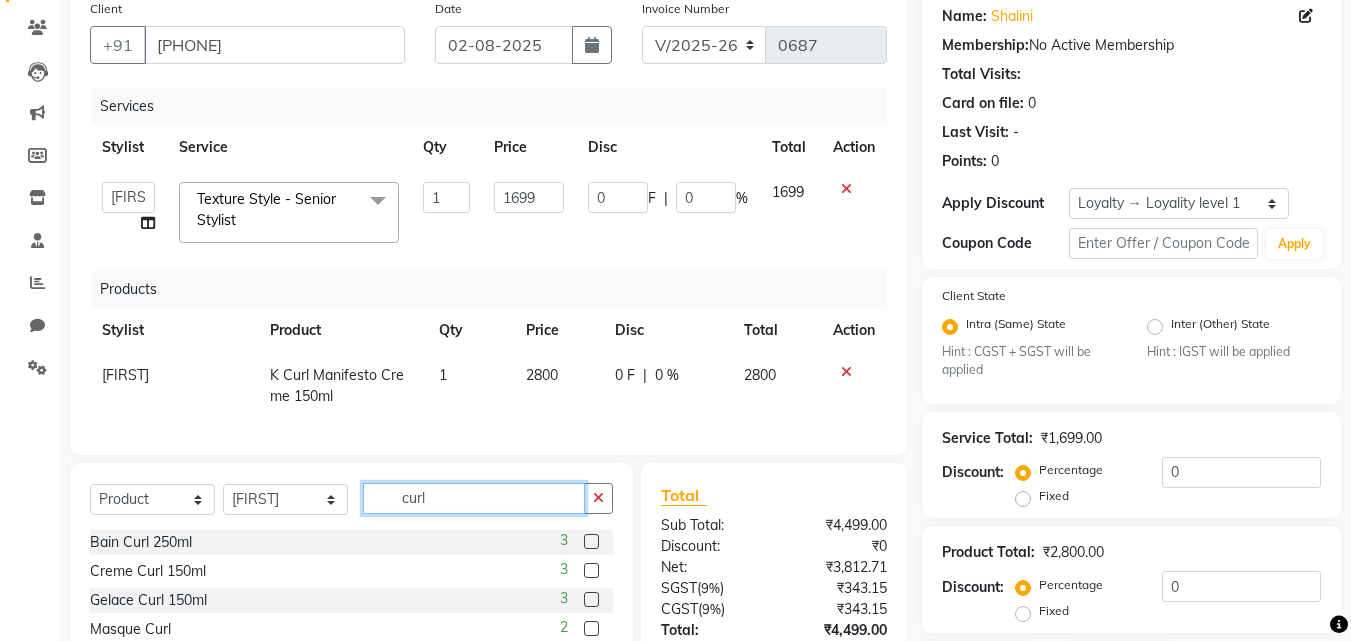 drag, startPoint x: 414, startPoint y: 502, endPoint x: 357, endPoint y: 509, distance: 57.428215 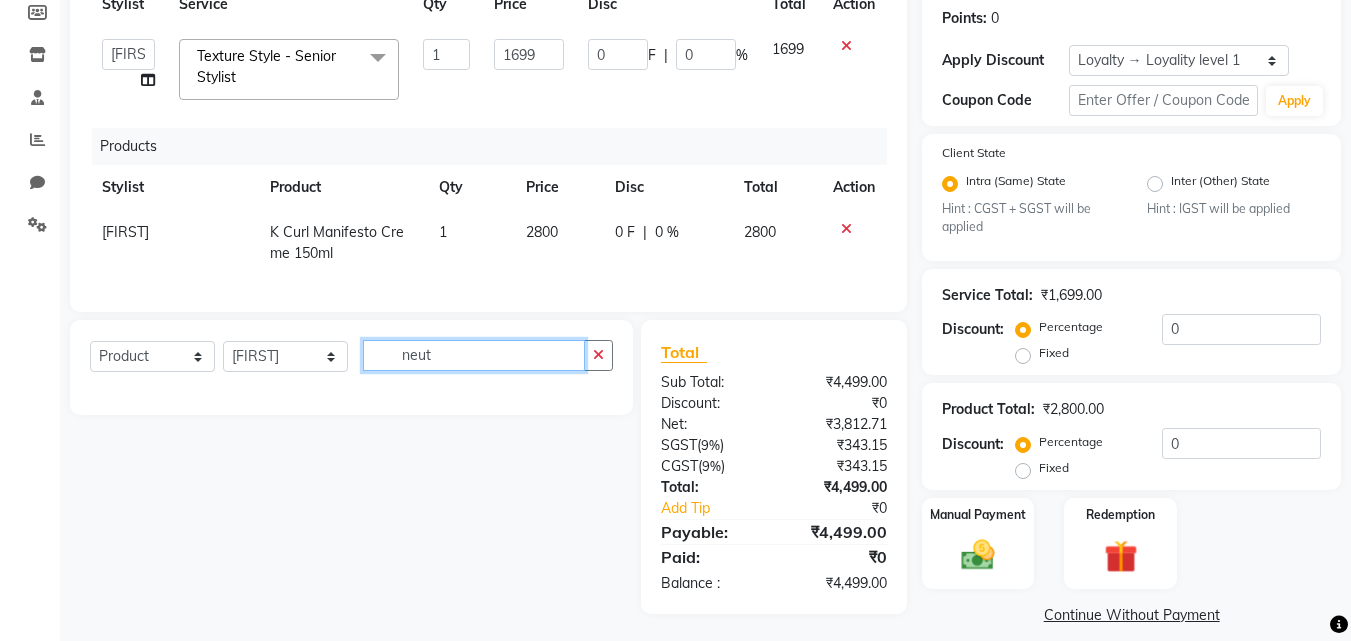 scroll, scrollTop: 322, scrollLeft: 0, axis: vertical 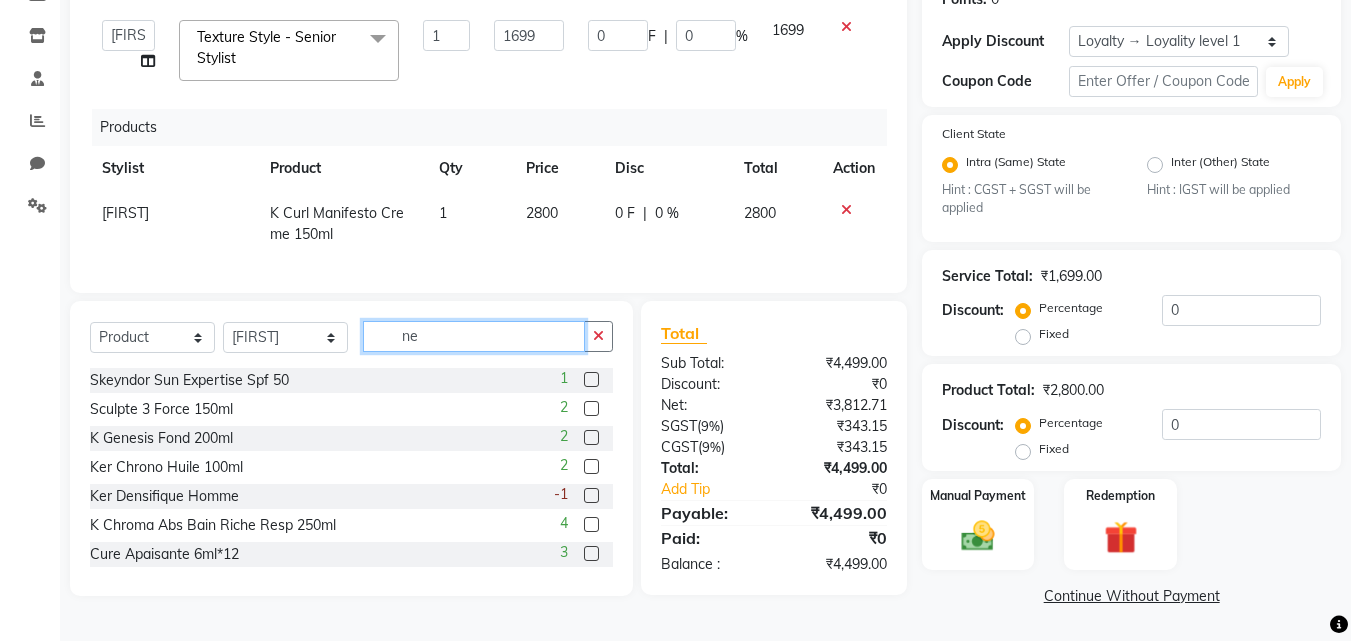 type on "n" 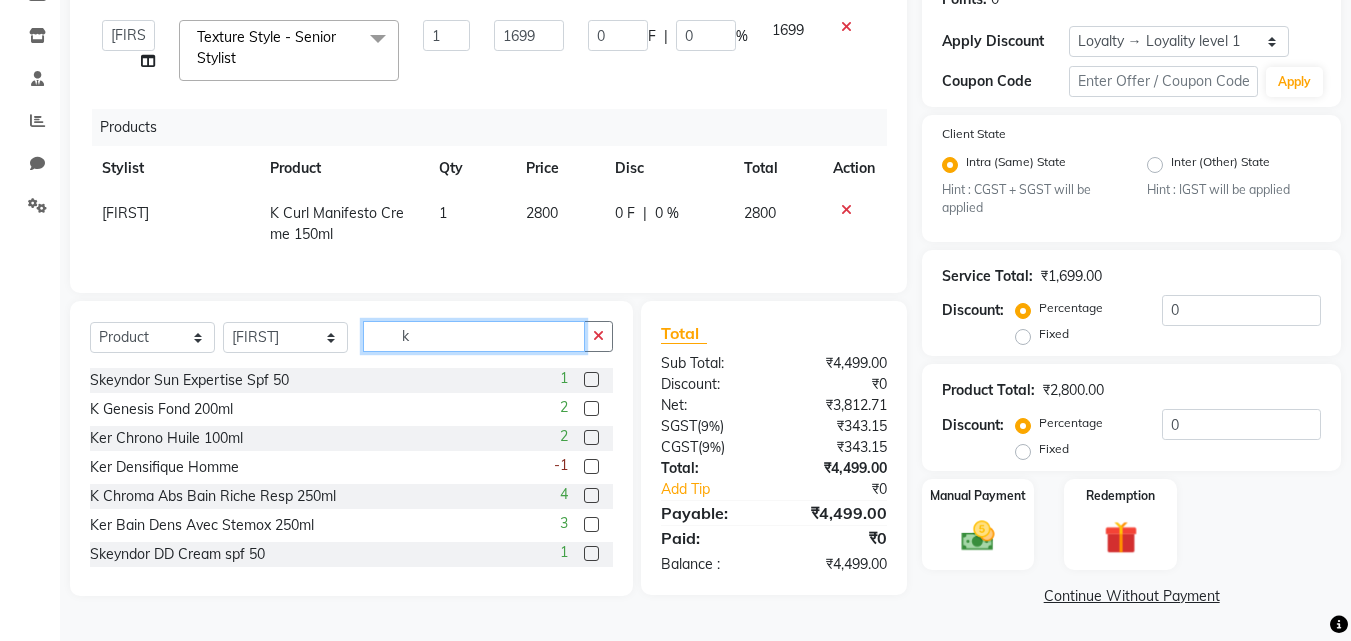 type on "k" 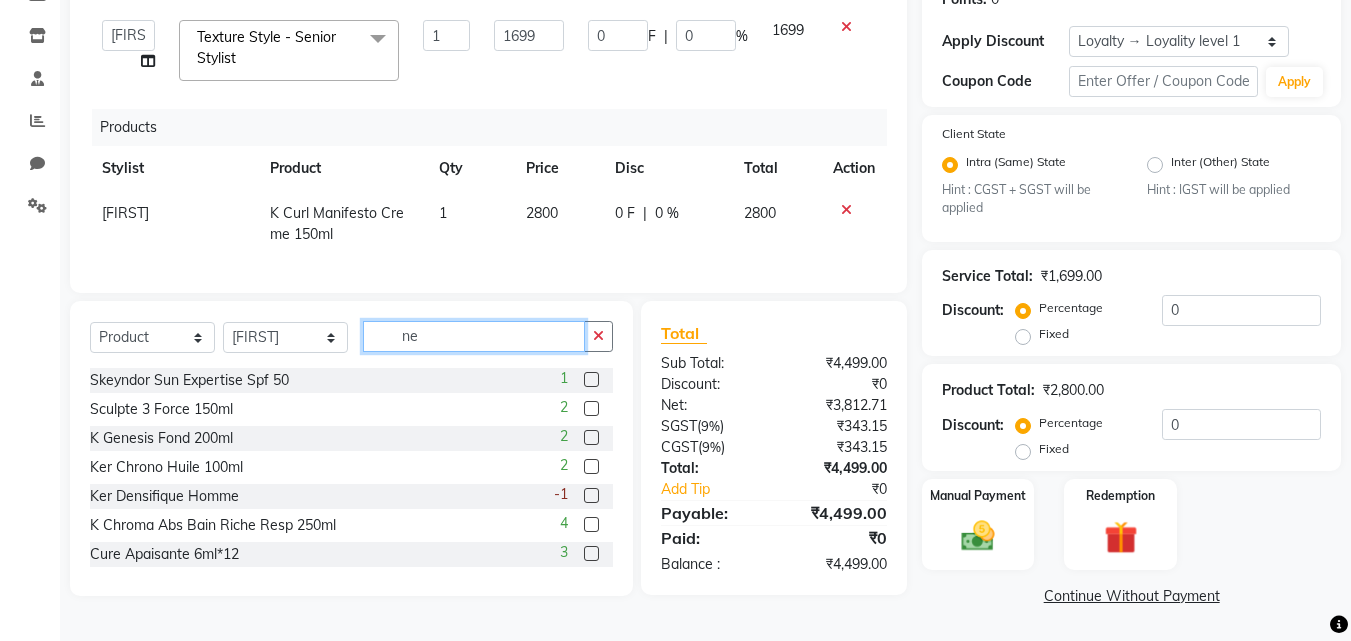 type on "n" 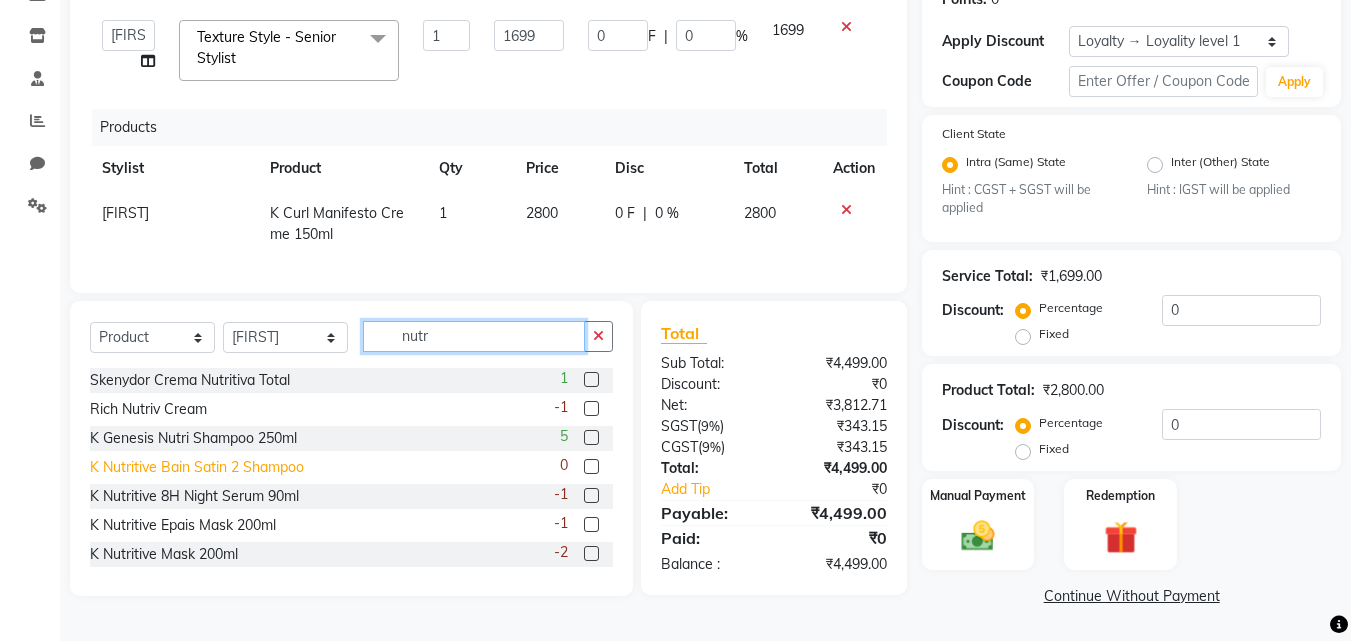 type on "nutr" 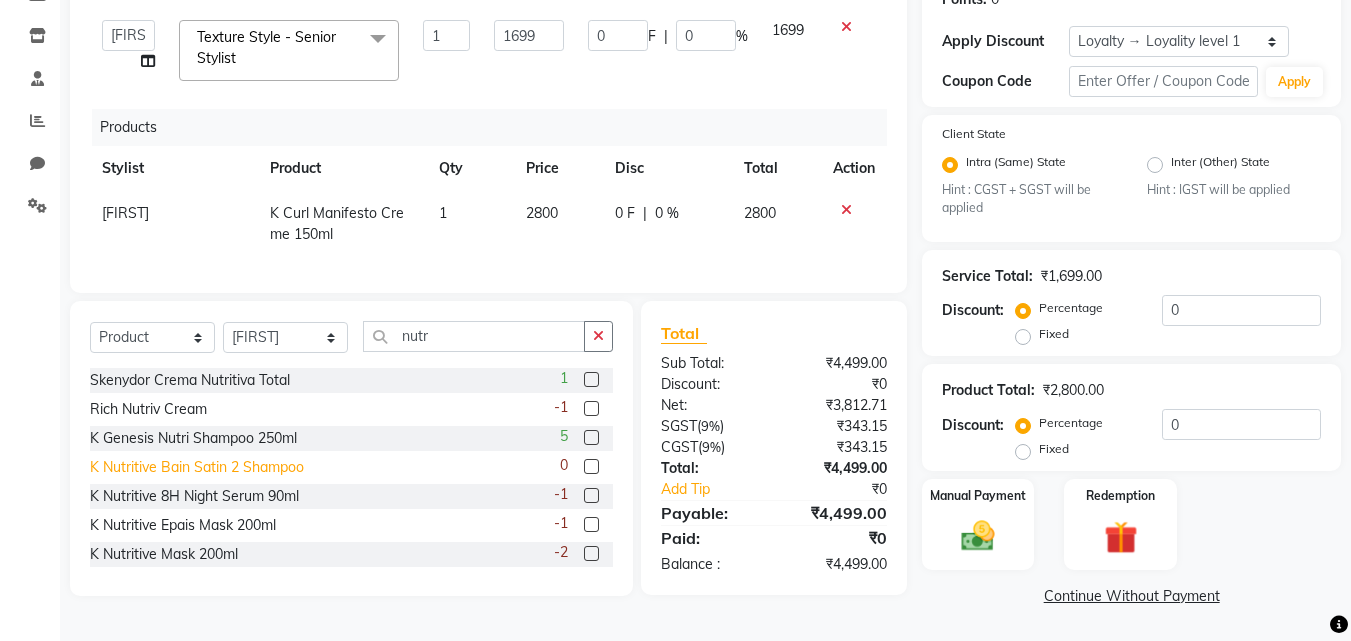click on "K Nutritive Bain Satin 2 Shampoo" 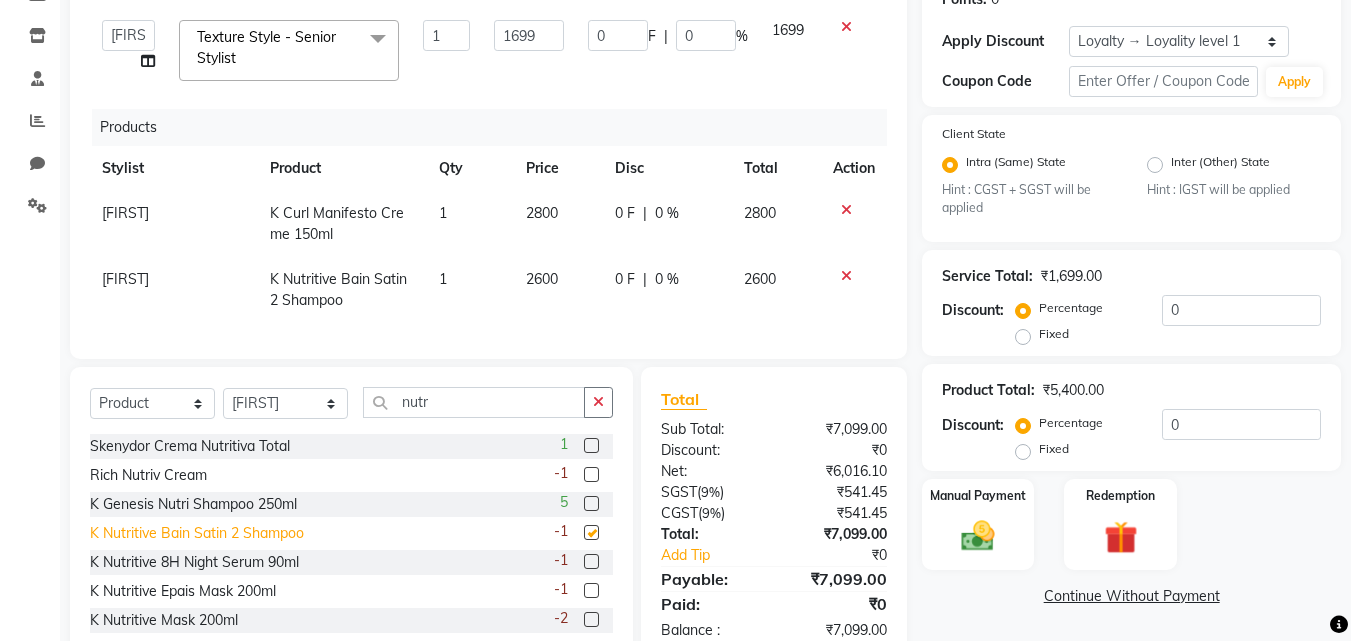checkbox on "false" 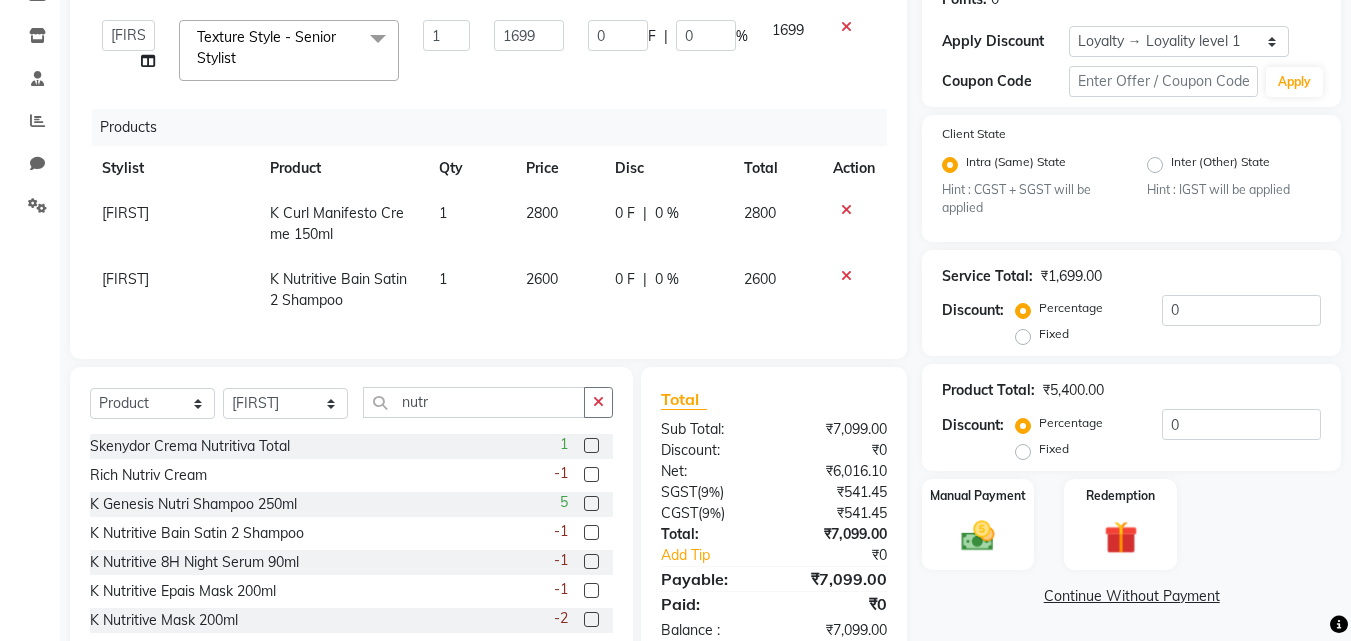 click on "2600" 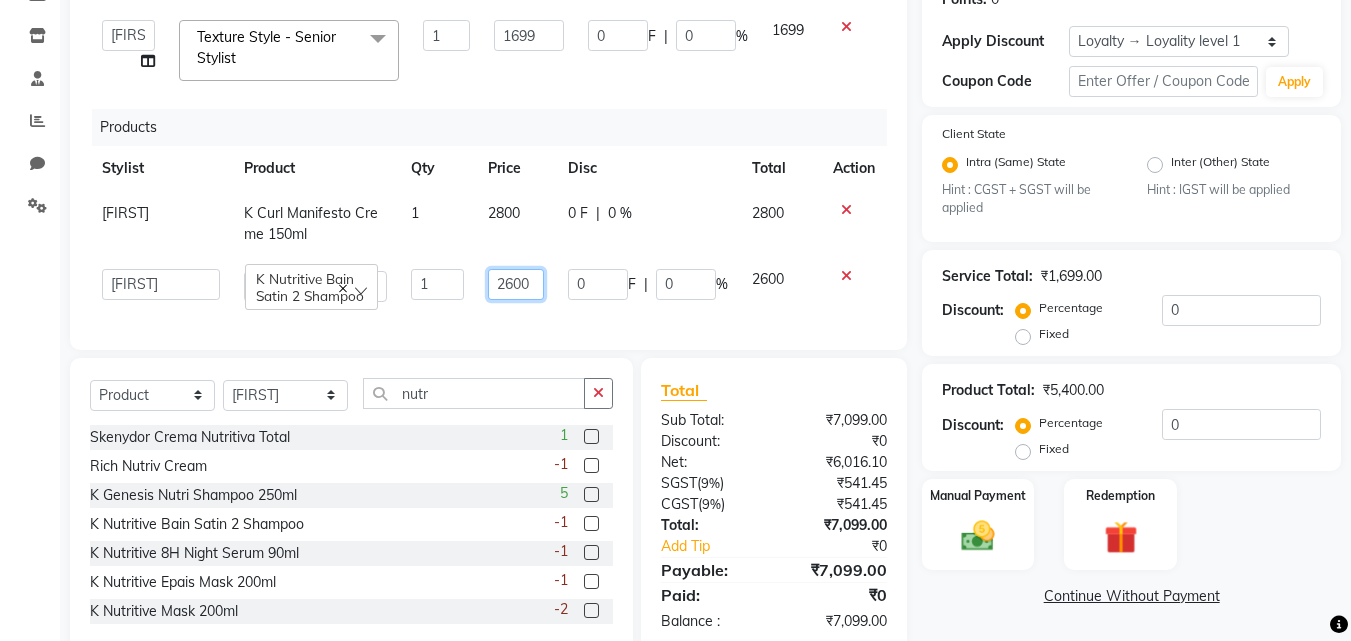 click on "2600" 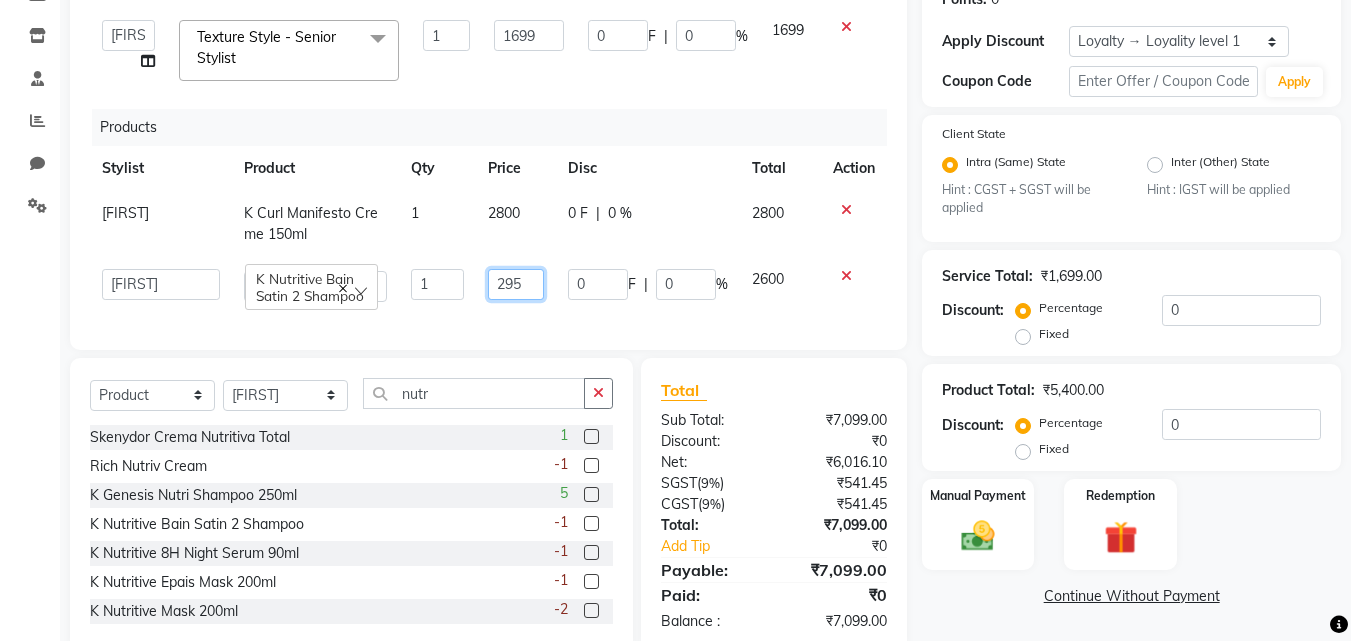 type on "2950" 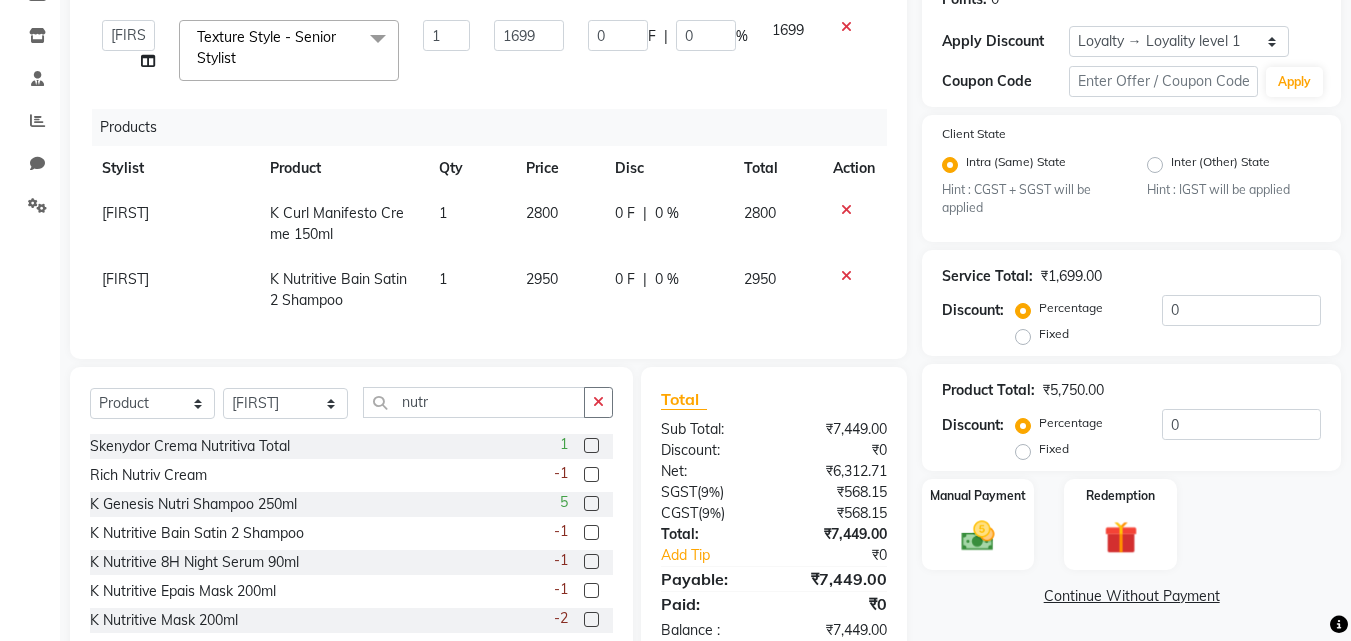 click on "Services Stylist Service Qty Price Disc Total Action [FIRST] [LAST] [LAST] [LAST] [LAST] [LAST] [LAST] [LAST] [LAST] [LAST] [LAST] [LAST] [LAST] [LAST] [LAST] Texture Style - Senior Stylist x Wow Looks - Blow Out Wow Looks - Up Do Wow Looks - Flat Iron / Curl K Wash K Wash Blow Out K Wash M Full Body Wax Him Shoulder Massage Neck Waxing Texture Style - Stylist Texture Style - Senior Stylist Texture Style - Creative Stylist Kid Cuts Beard Shaving / Trimming Premium Shaving Moisturising Shaving Classic Cut & Style Experimental Cut & Style Girl Kid Saree draping Make up Avl Pedi Meni Bombini Pedi Meni Face Massage Casmara Hair Wash Nanoplartia Hair Extension Fringes/Bangs Bikini Polishing Bkini Pack colour correct Deep conditioning K Care Services Fusio Scrub Braid Styling half leg roll on neck polish ear waxing nose waxing Chroma Absolu Ritual Experience (M) Curl Design Ritual Experience (M) Discipline Ritual Experience (M) Intensive Nourishing Ritual Experience(M) moles removal 1" 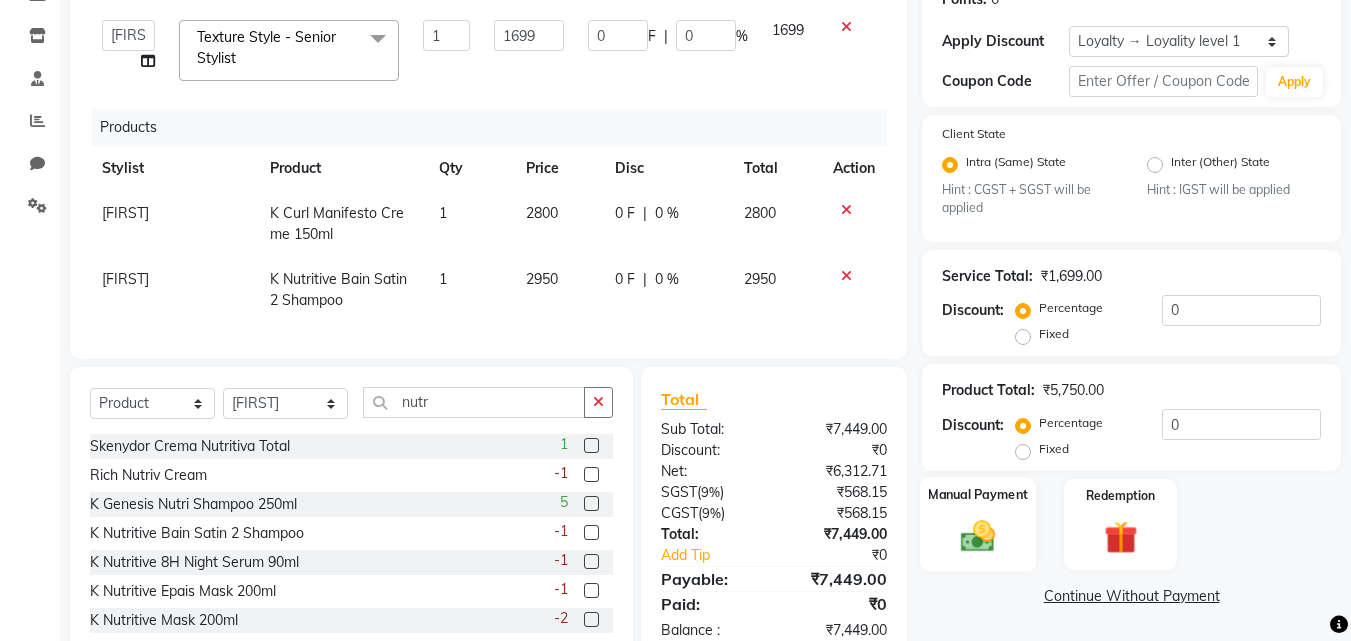 click 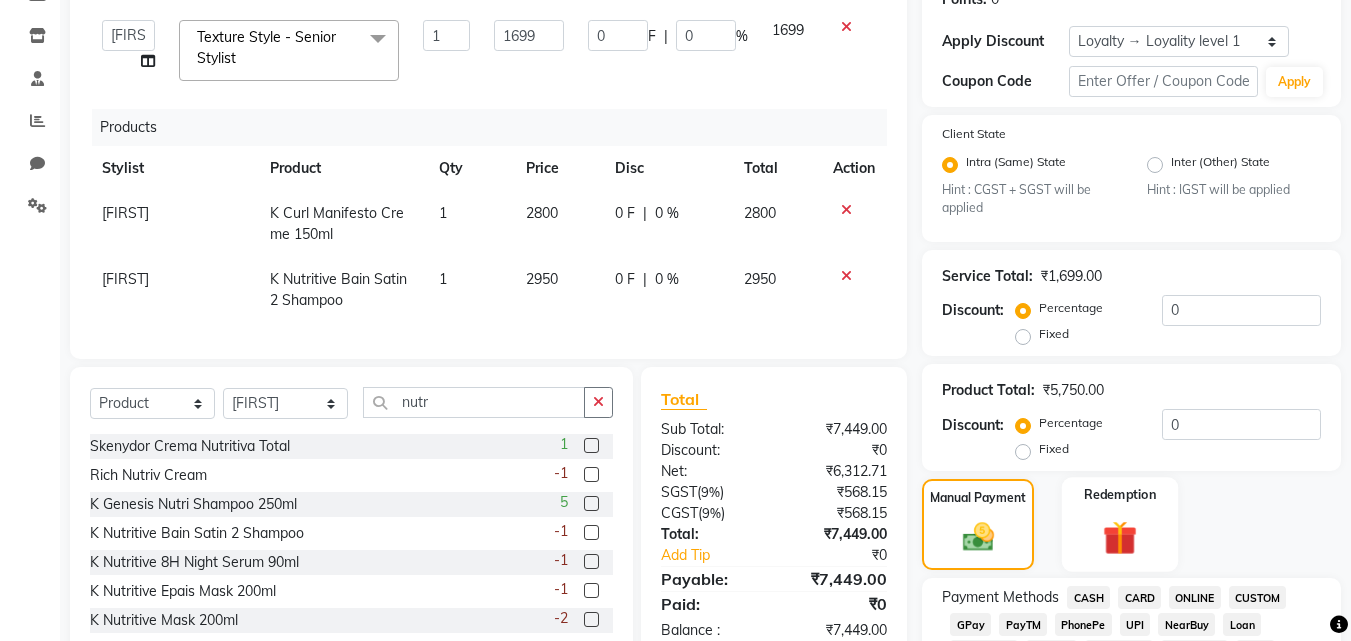 scroll, scrollTop: 622, scrollLeft: 0, axis: vertical 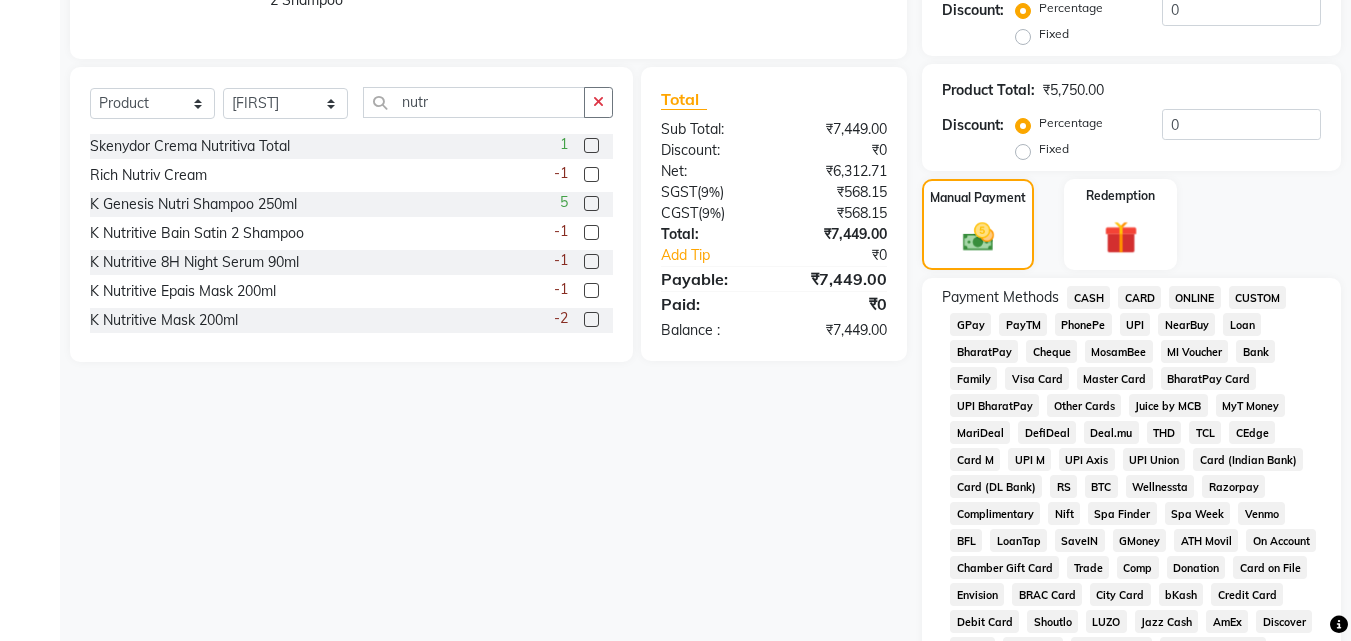 click on "CASH" 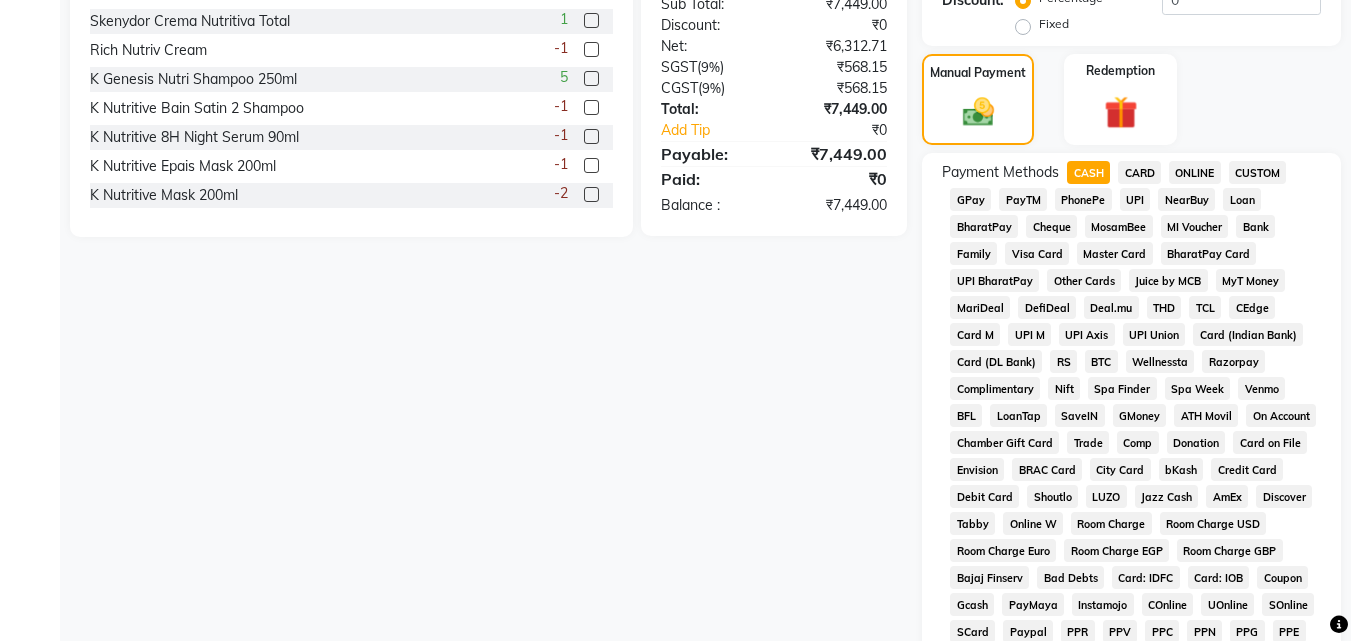 scroll, scrollTop: 1022, scrollLeft: 0, axis: vertical 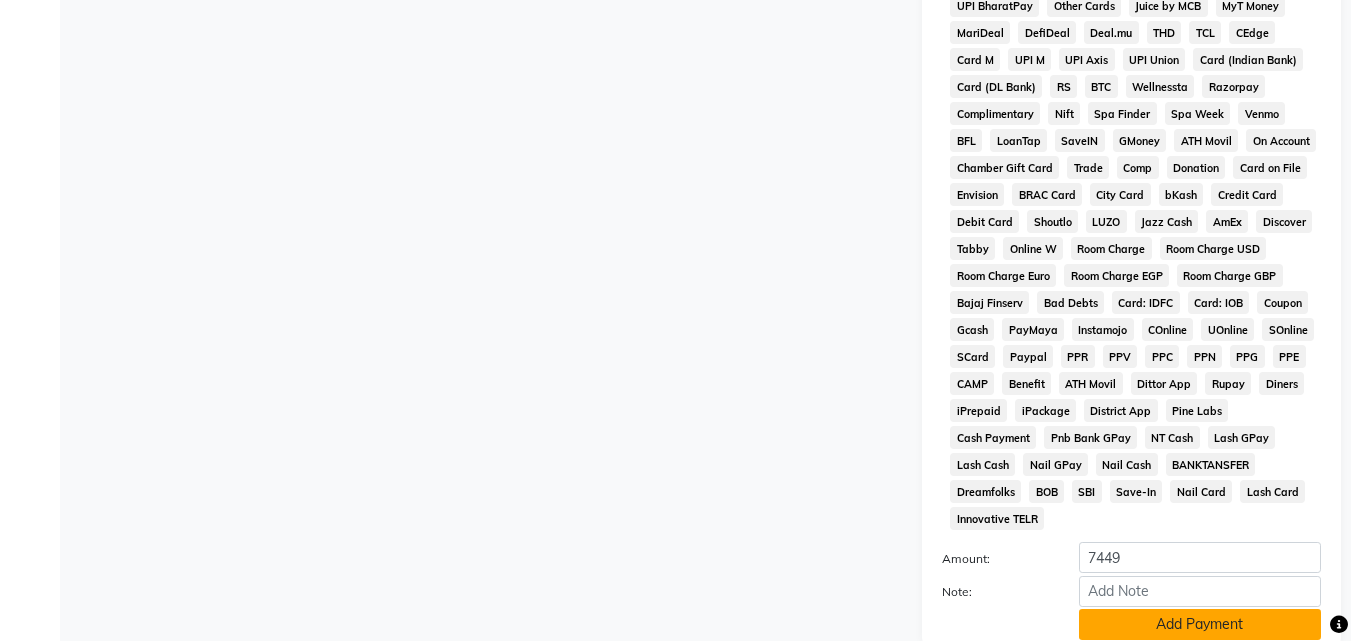 click on "Add Payment" 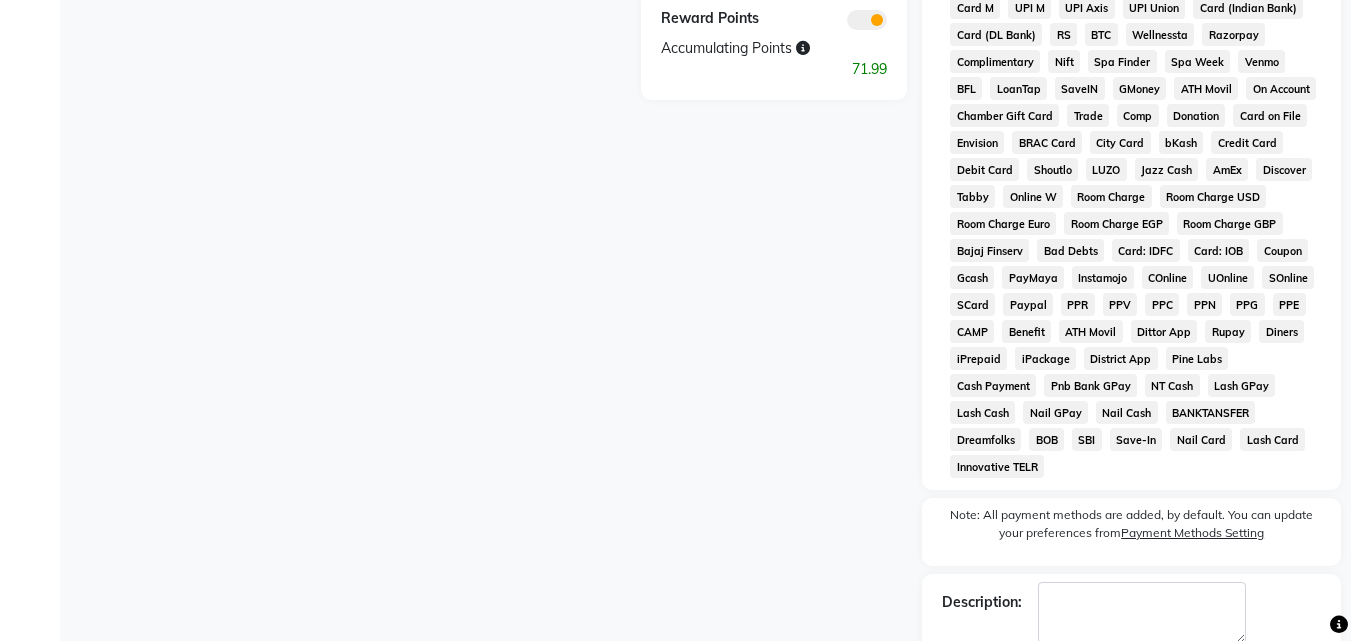 scroll, scrollTop: 1156, scrollLeft: 0, axis: vertical 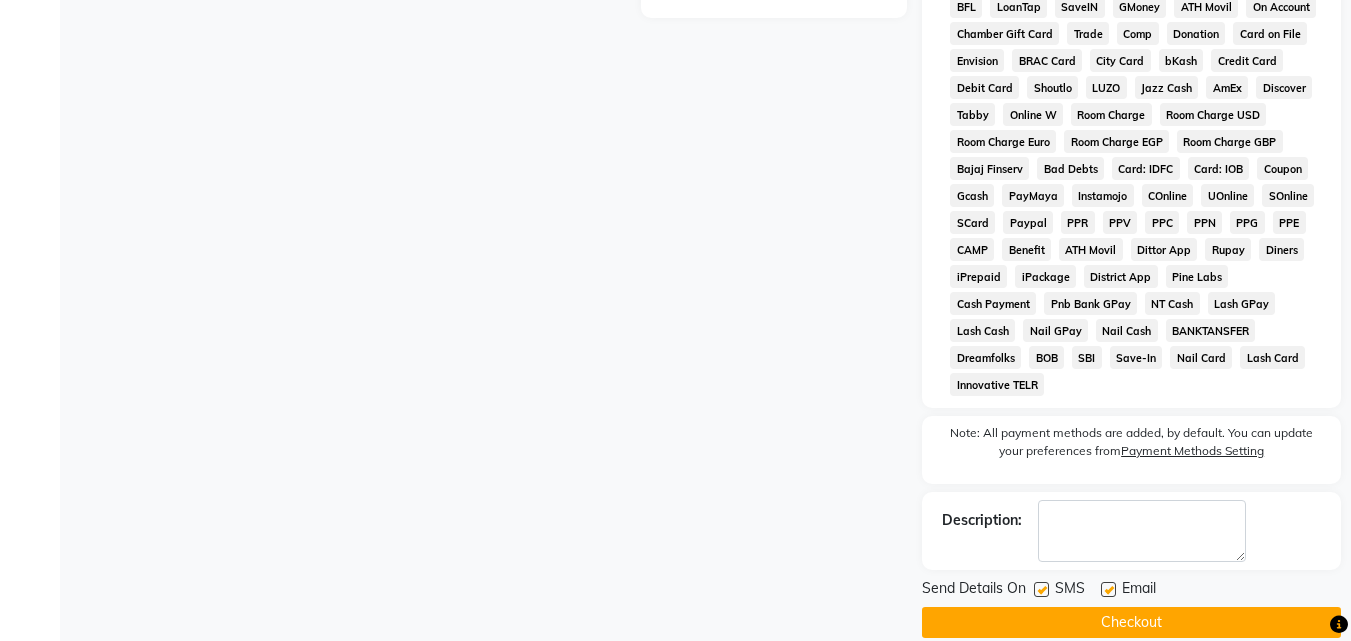click on "Checkout" 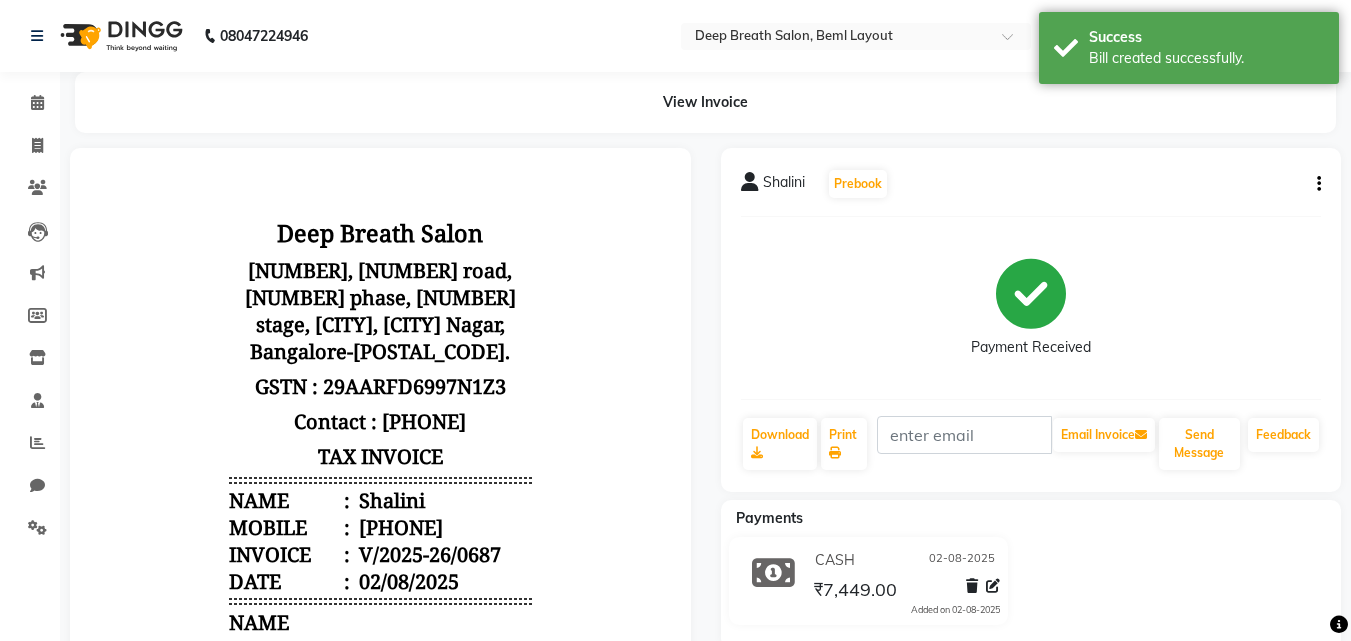 scroll, scrollTop: 0, scrollLeft: 0, axis: both 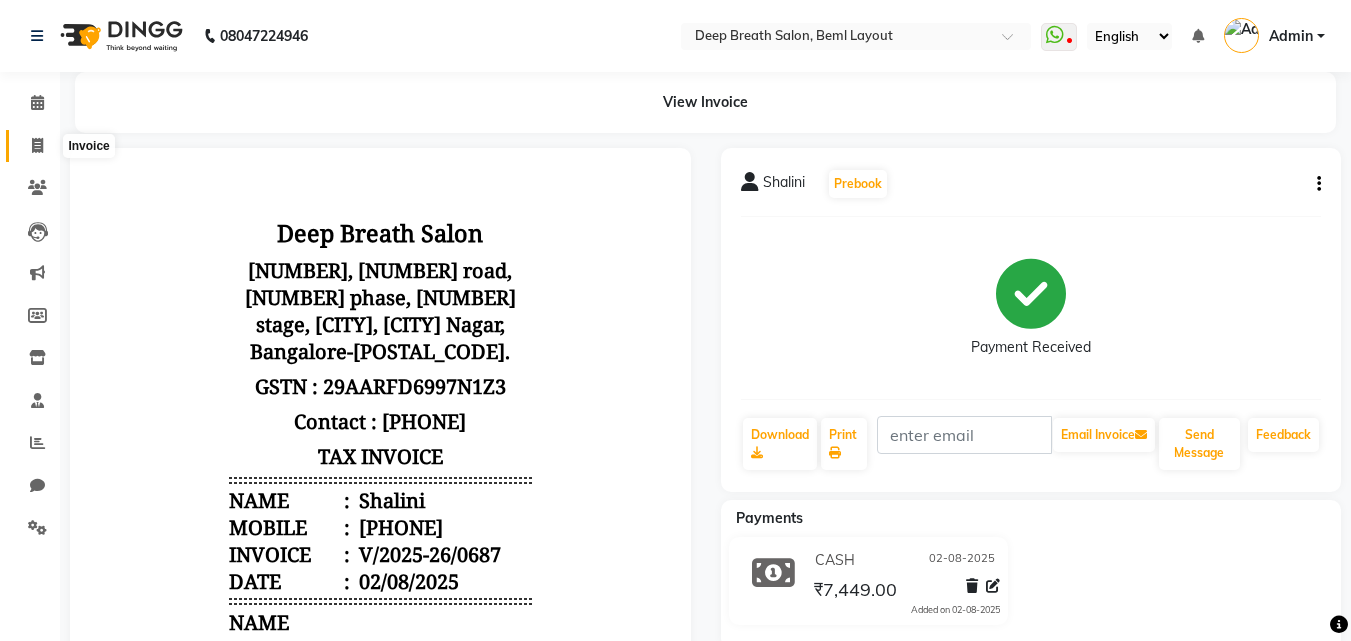 click 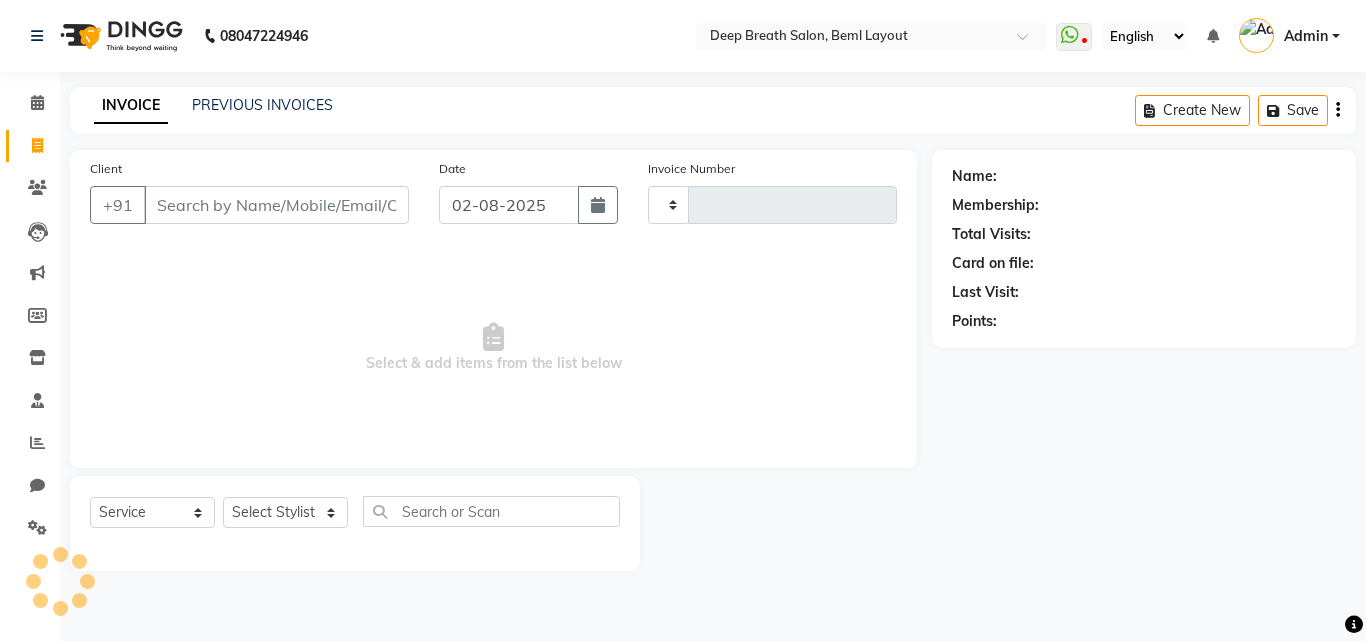 type on "0688" 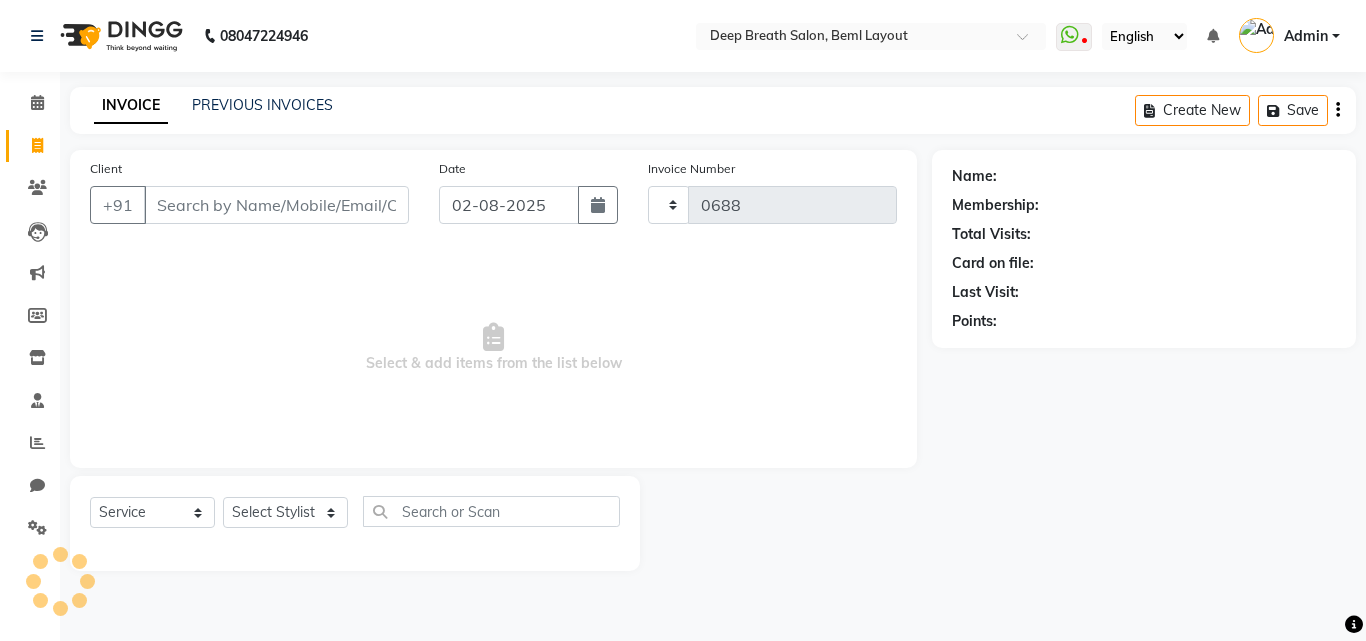 select on "4101" 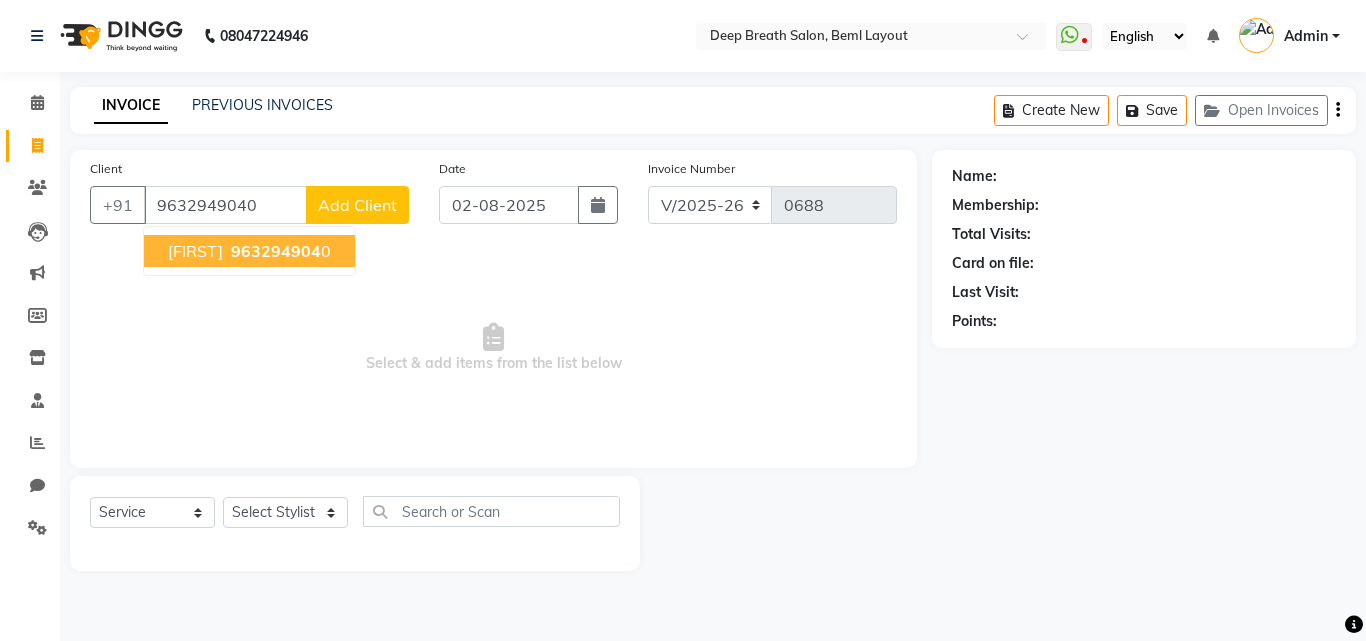 type on "9632949040" 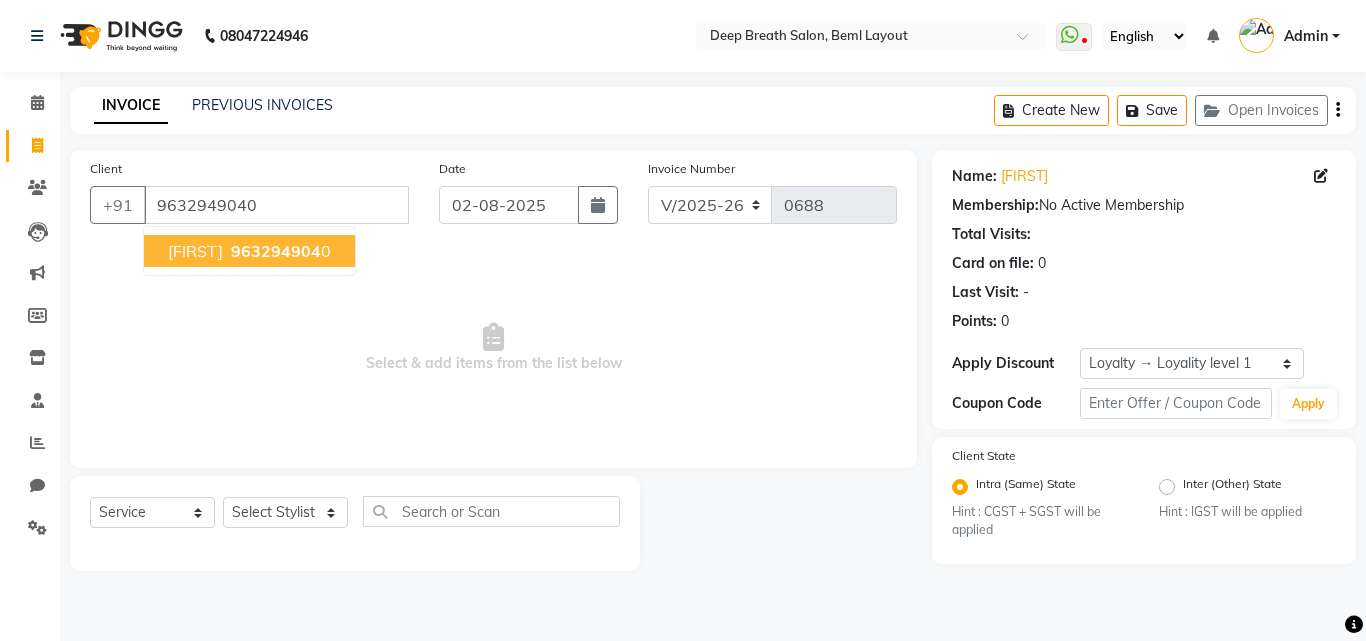 click on "963294904" at bounding box center [276, 251] 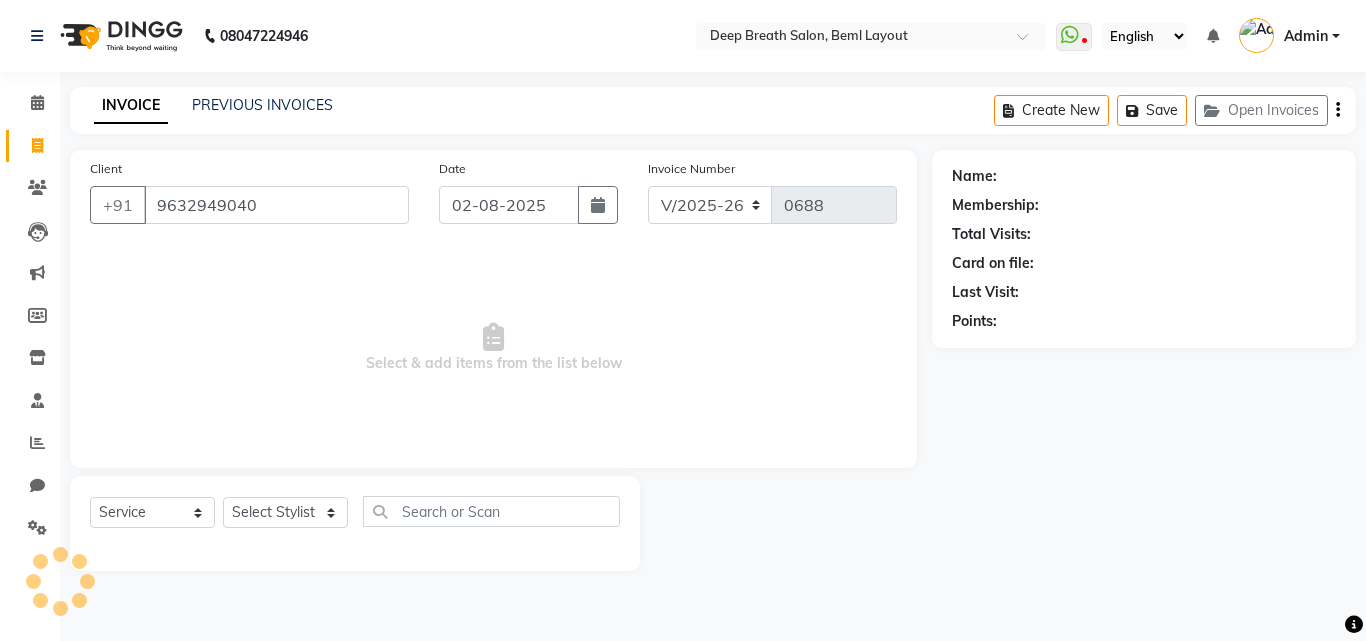 select on "1: Object" 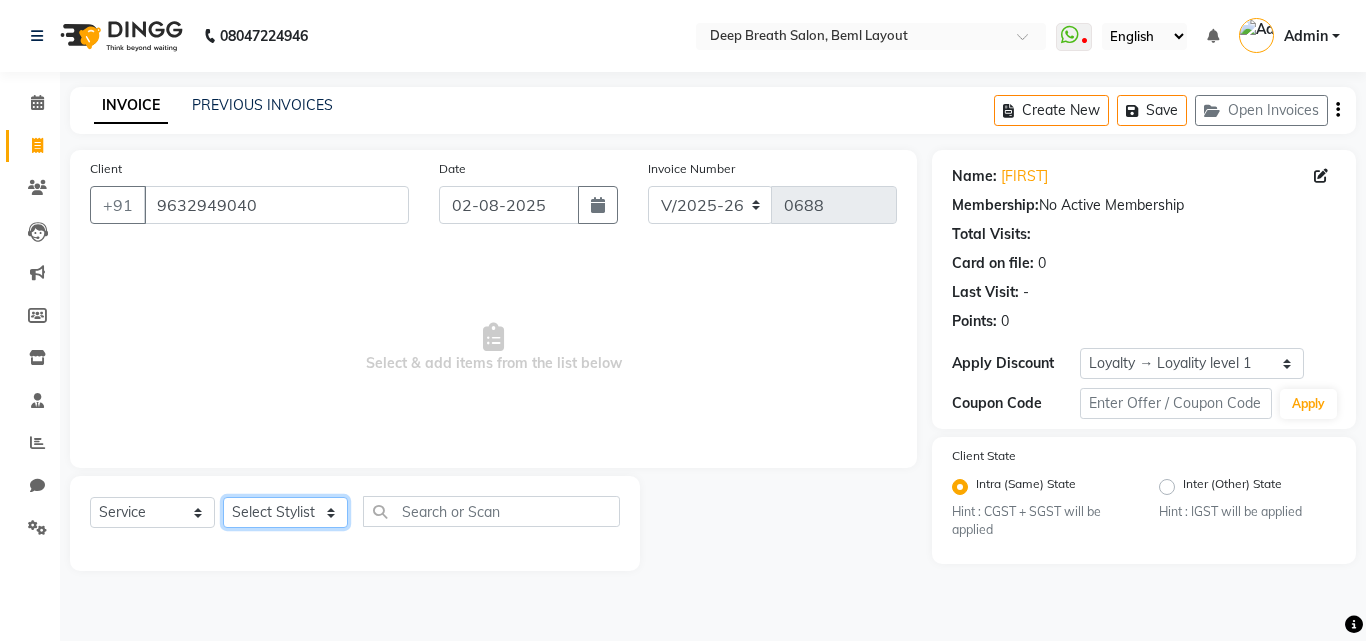 click on "Select Stylist [FIRST] [LAST] [LAST] [LAST] [LAST] [LAST] [LAST] [LAST] [LAST] [LAST] [LAST] [LAST] [LAST] [LAST] [LAST]" 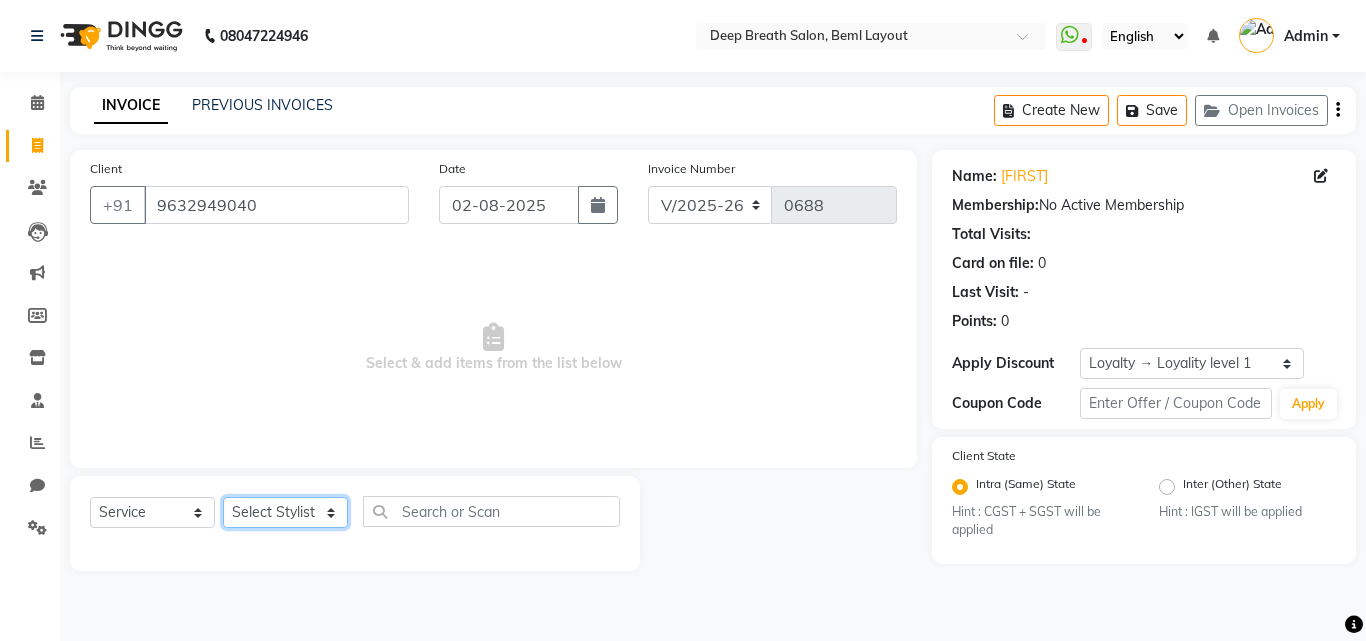 select on "85588" 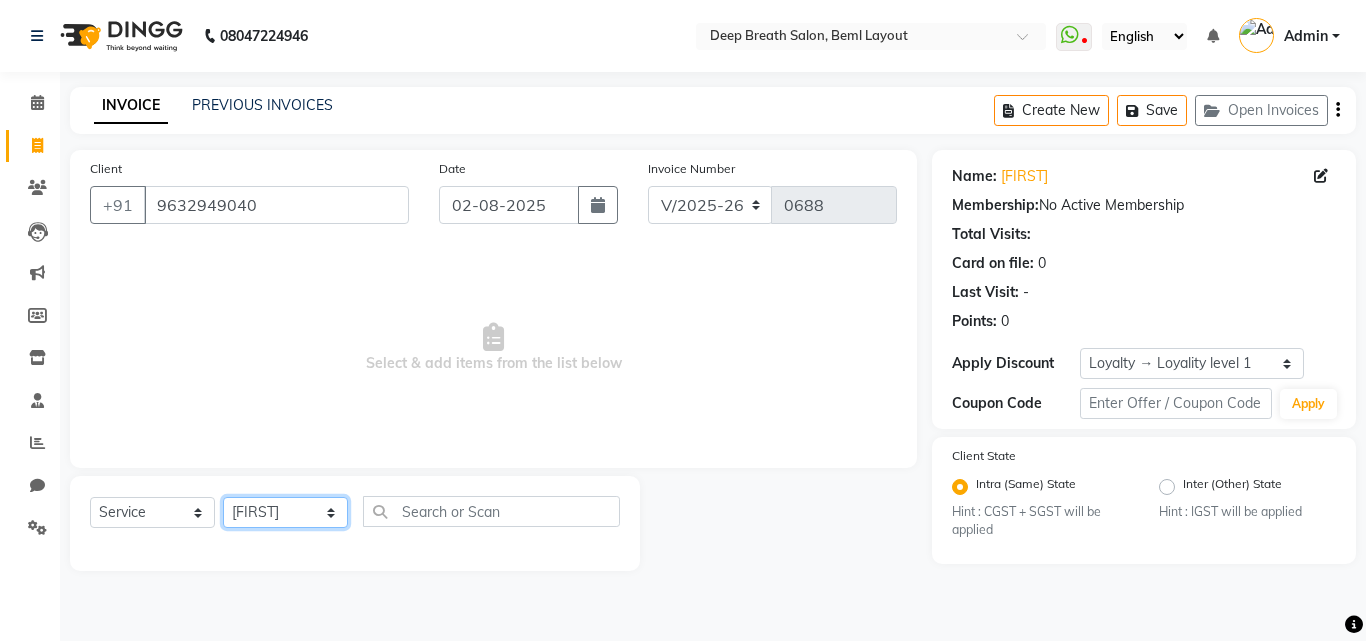 click on "Select Stylist [FIRST] [LAST] [LAST] [LAST] [LAST] [LAST] [LAST] [LAST] [LAST] [LAST] [LAST] [LAST] [LAST] [LAST] [LAST]" 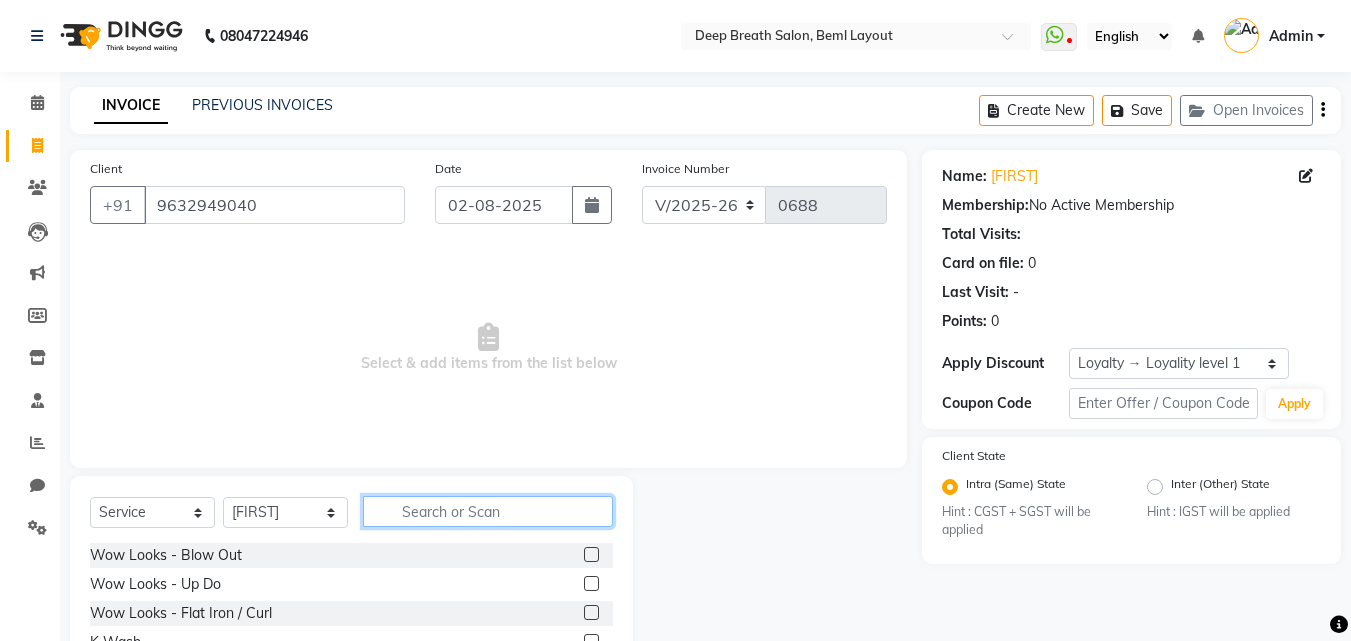 click 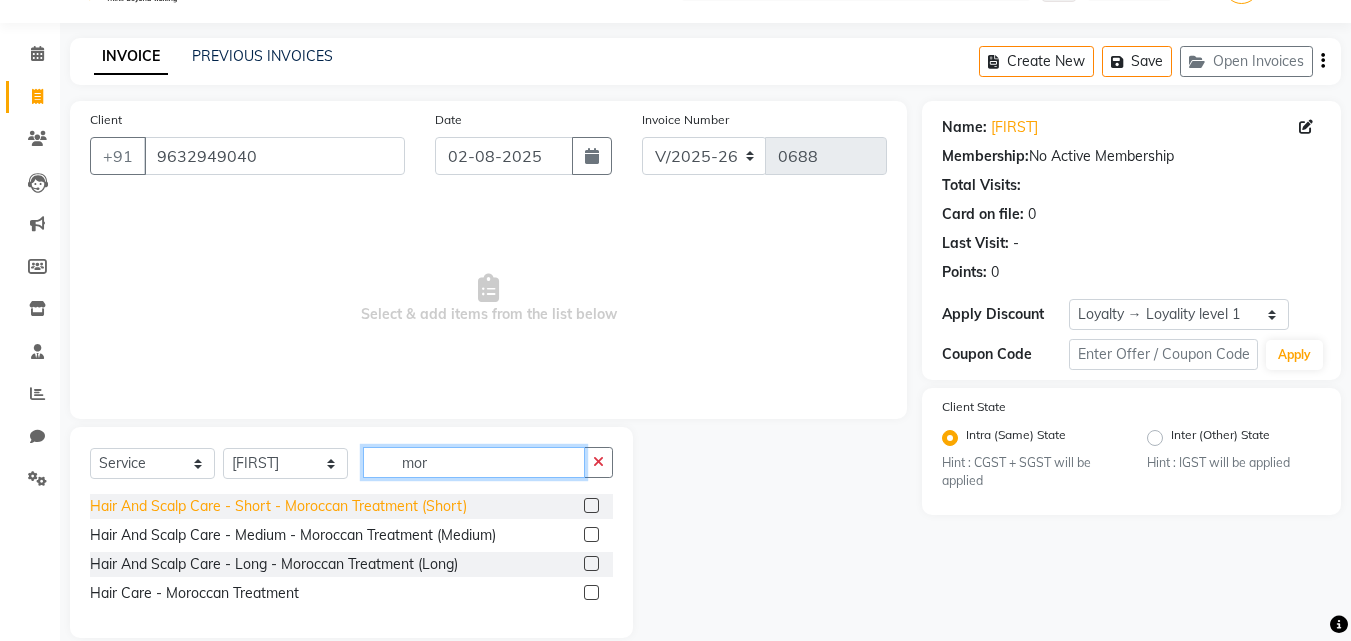 scroll, scrollTop: 76, scrollLeft: 0, axis: vertical 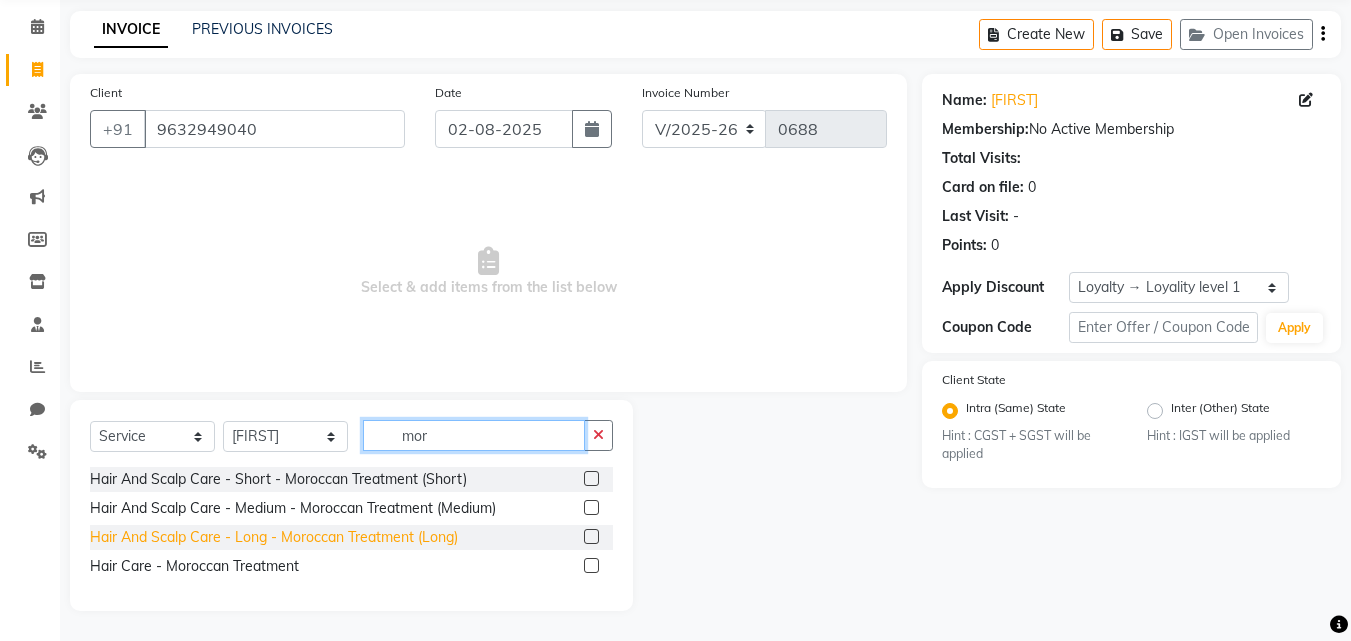 type on "mor" 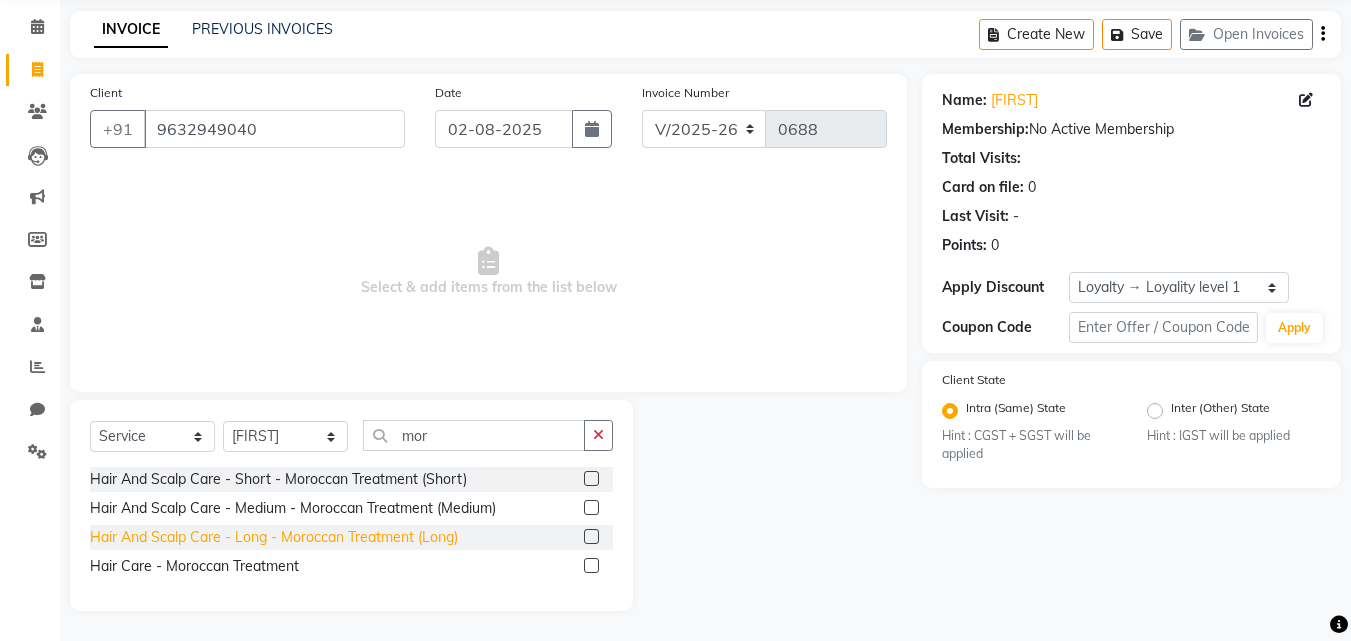 click on "Hair And Scalp Care - Long  - Moroccan Treatment (Long)" 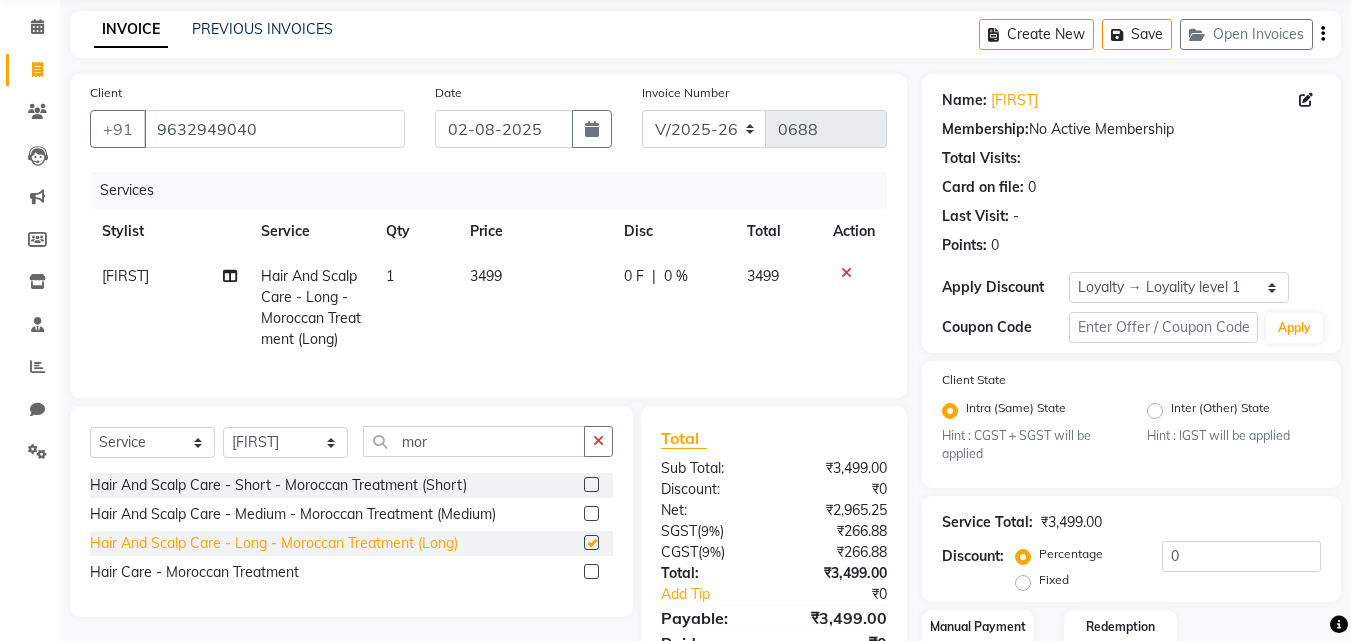 checkbox on "false" 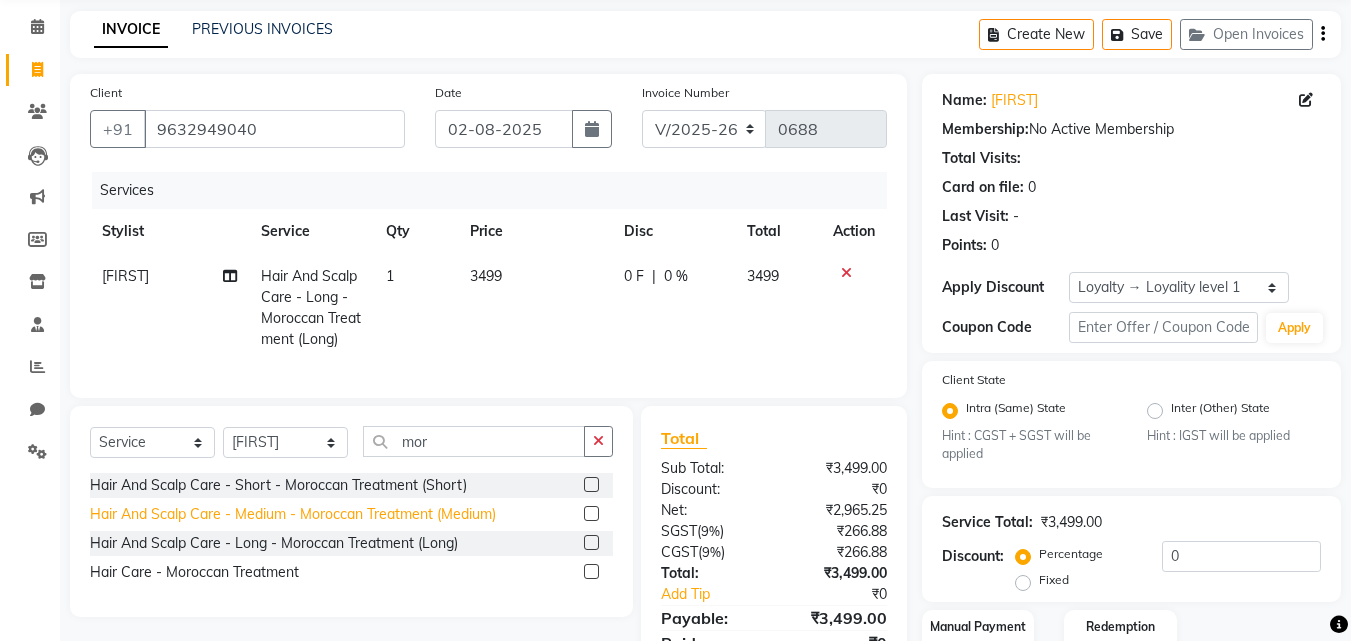 click on "Hair And Scalp Care - Medium  - Moroccan Treatment (Medium)" 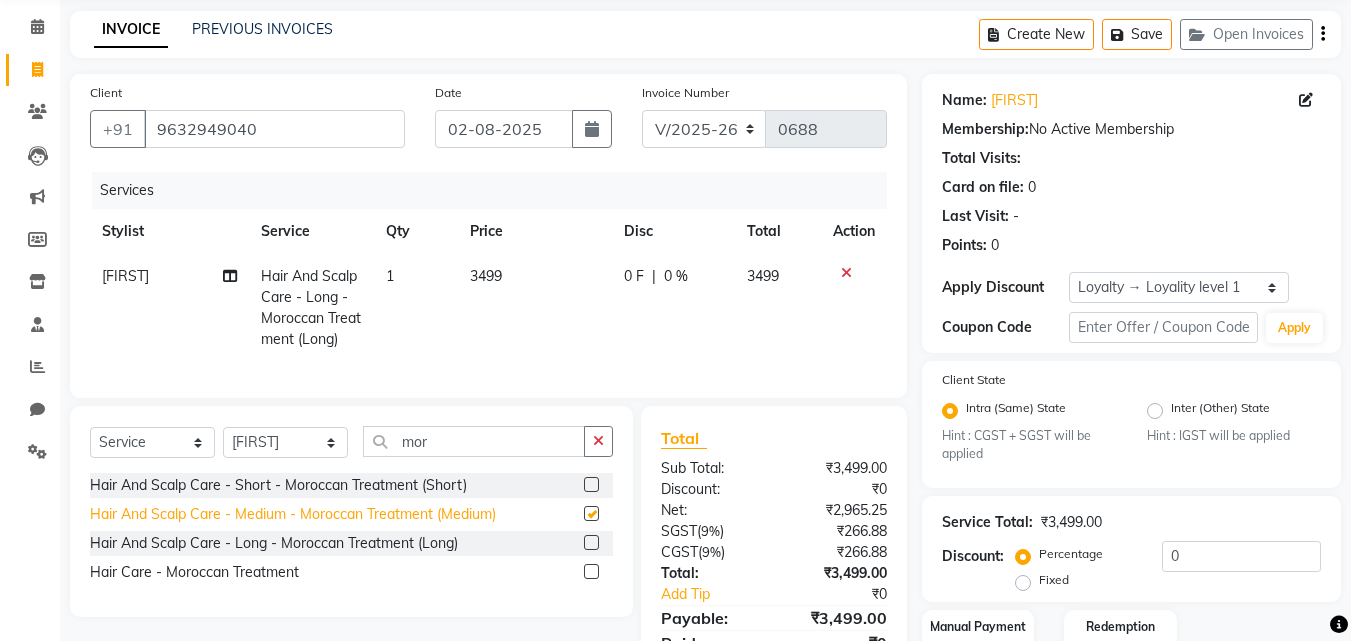 checkbox on "false" 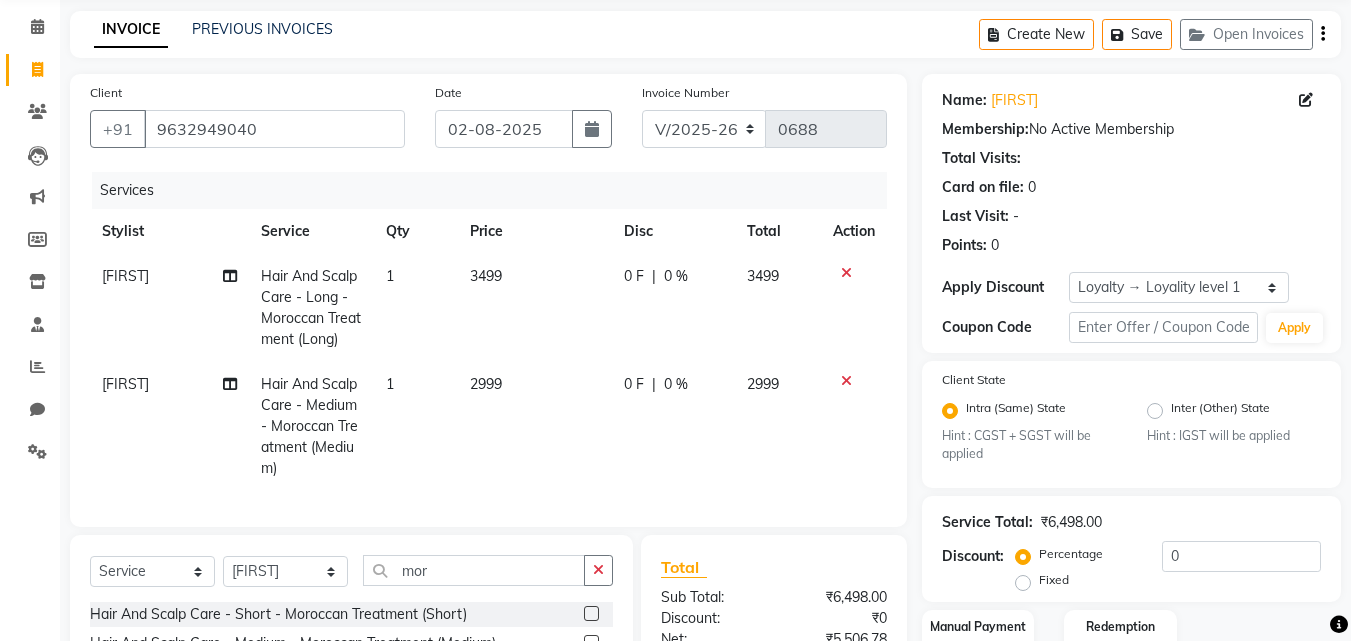 click 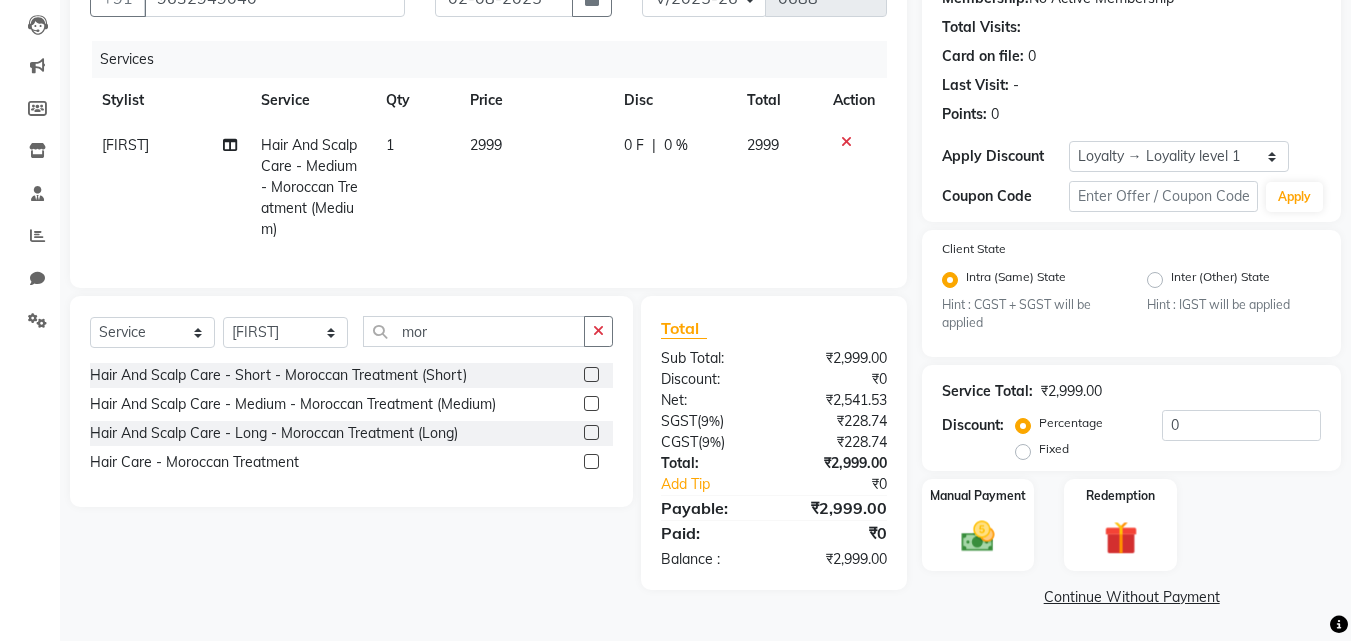 scroll, scrollTop: 208, scrollLeft: 0, axis: vertical 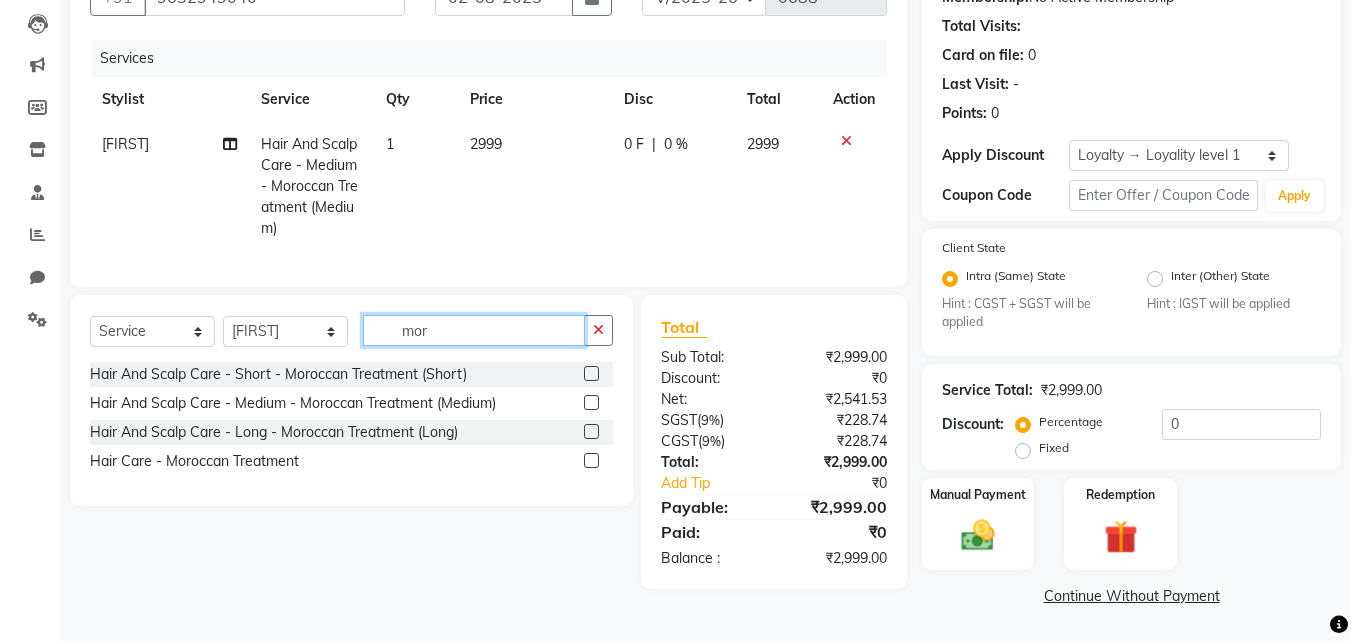 drag, startPoint x: 473, startPoint y: 354, endPoint x: 368, endPoint y: 363, distance: 105.38501 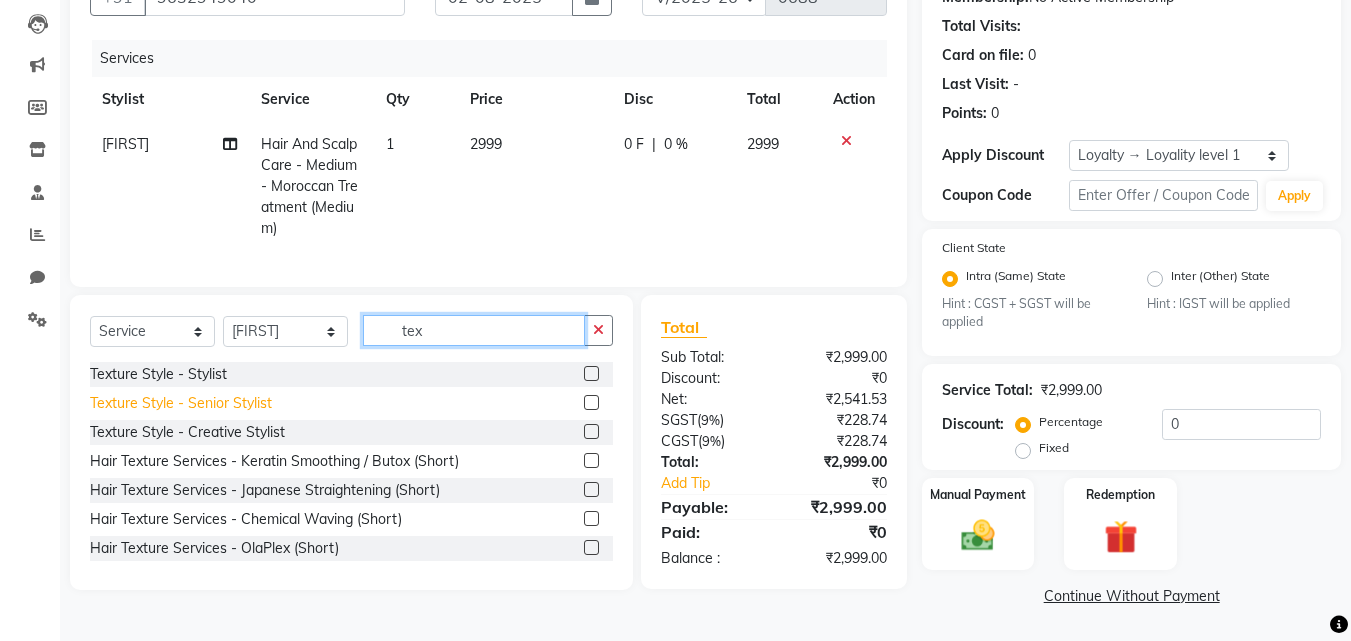 type on "tex" 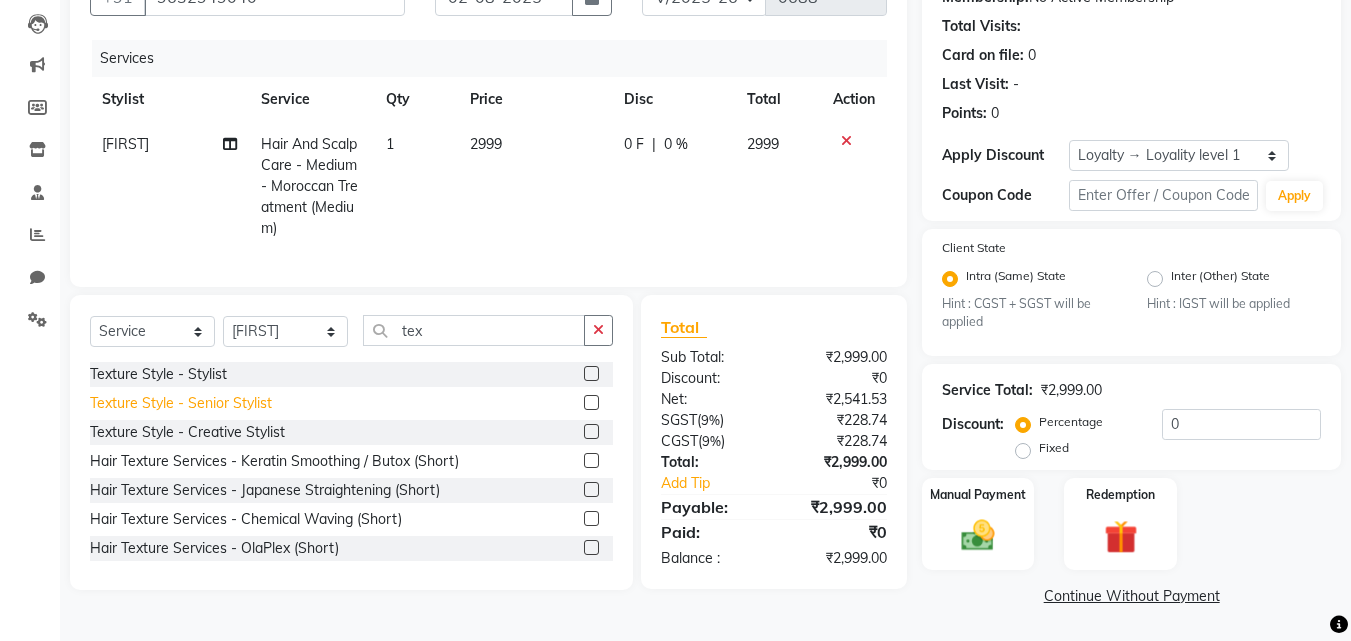 click on "Texture Style - Senior Stylist" 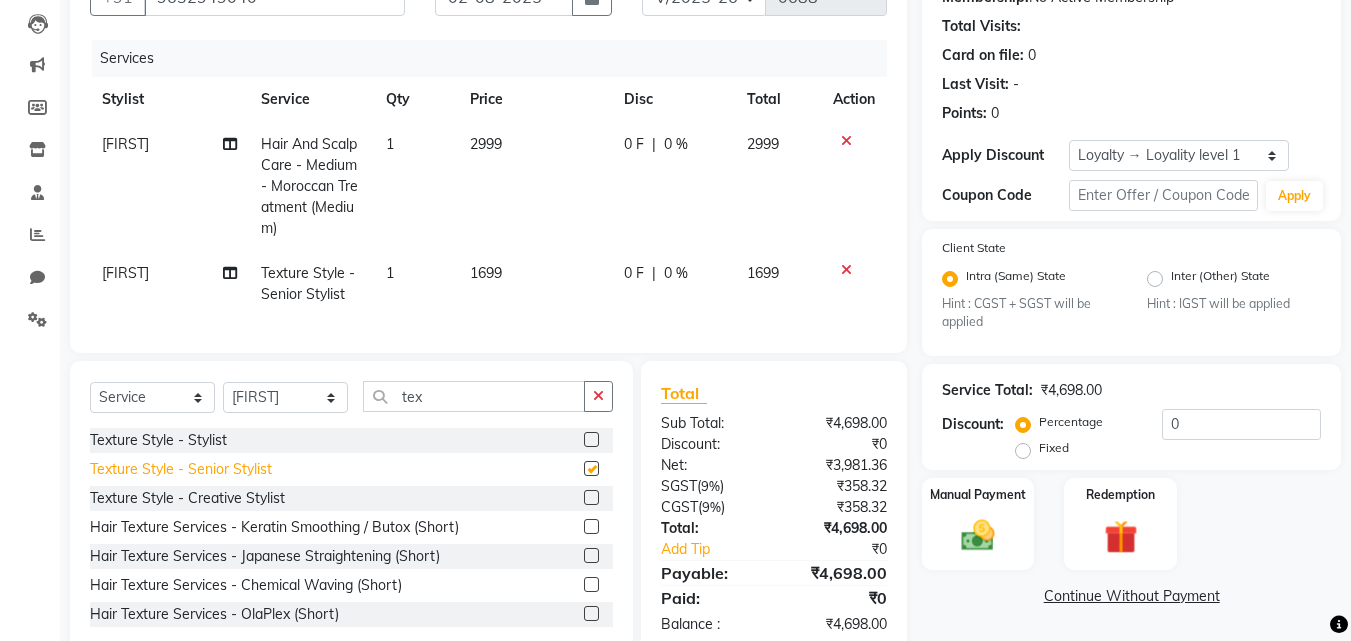 checkbox on "false" 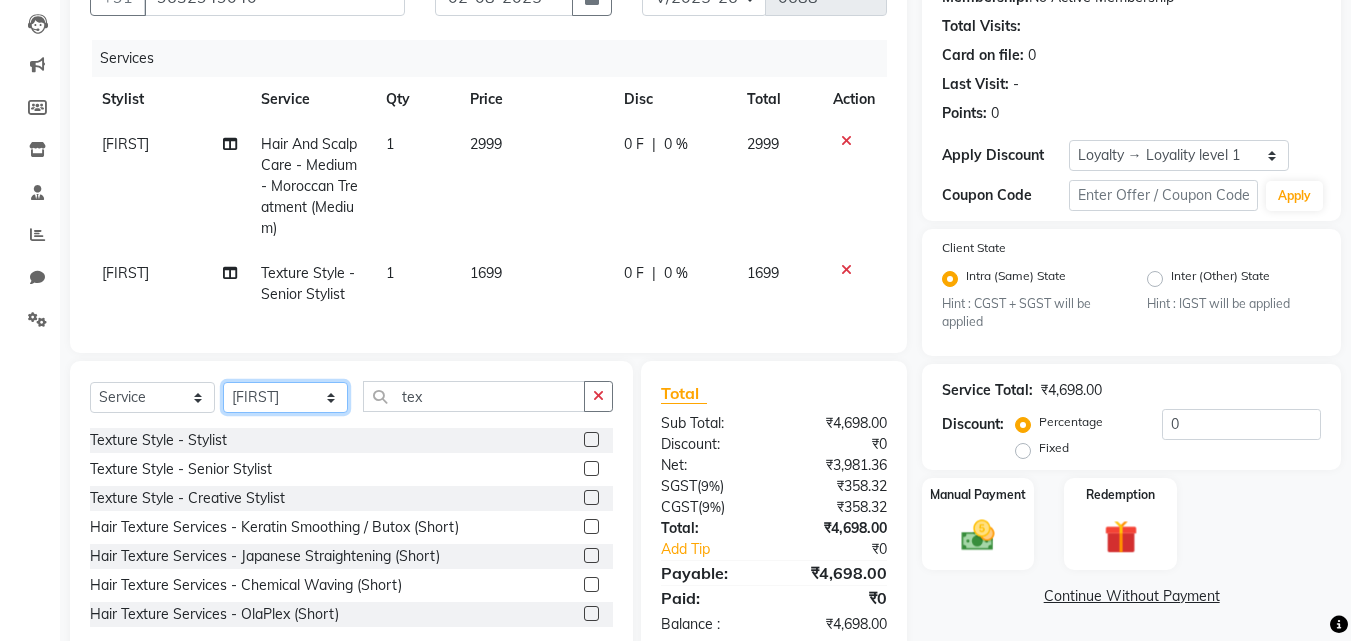 click on "Select Stylist [FIRST] [LAST] [LAST] [LAST] [LAST] [LAST] [LAST] [LAST] [LAST] [LAST] [LAST] [LAST] [LAST] [LAST] [LAST]" 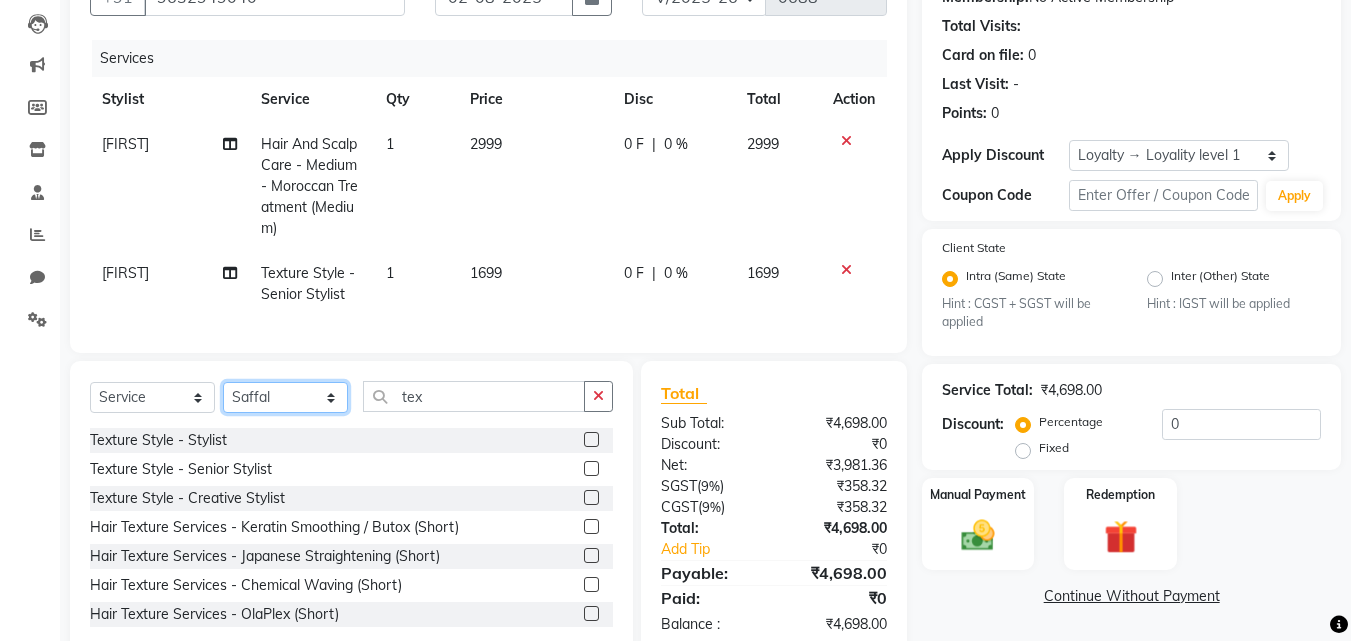 click on "Select Stylist [FIRST] [LAST] [LAST] [LAST] [LAST] [LAST] [LAST] [LAST] [LAST] [LAST] [LAST] [LAST] [LAST] [LAST] [LAST]" 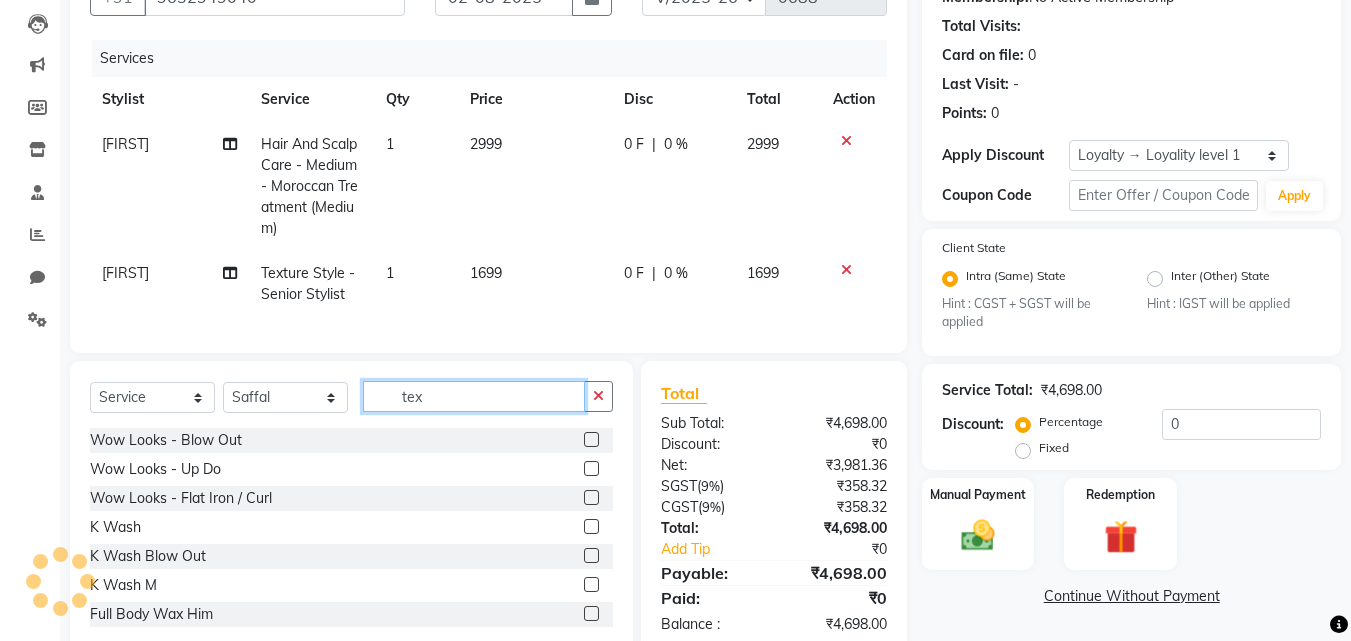 drag, startPoint x: 427, startPoint y: 408, endPoint x: 370, endPoint y: 408, distance: 57 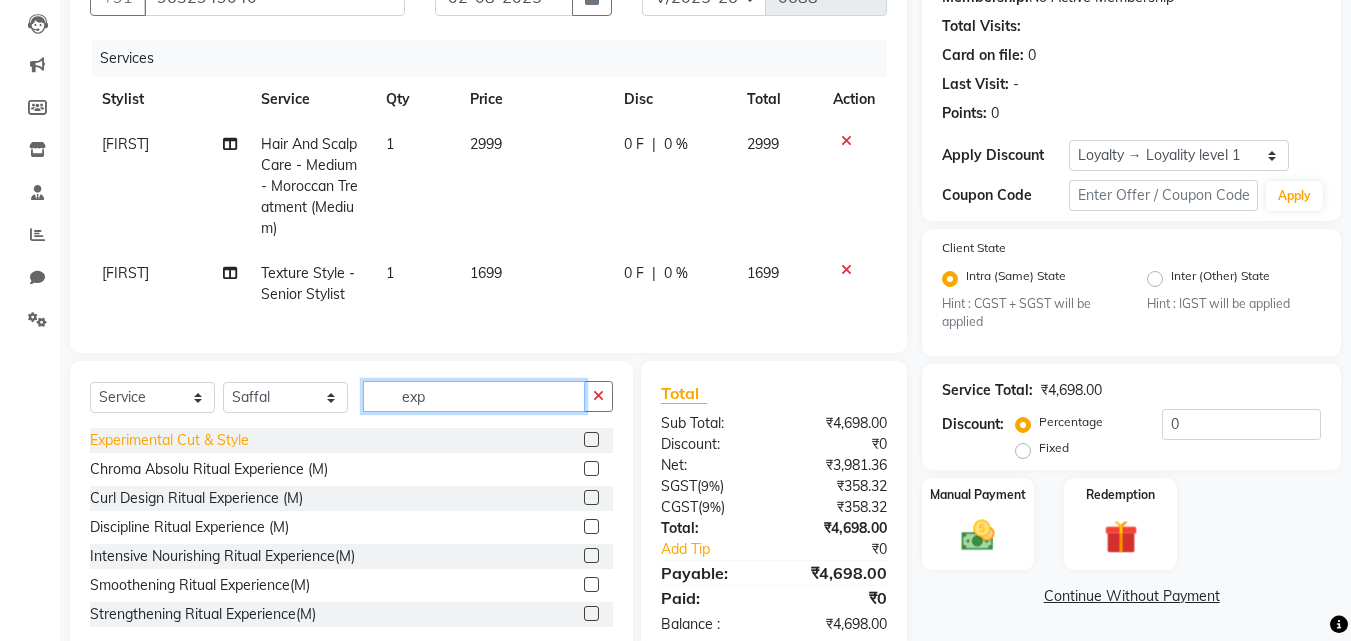 type on "exp" 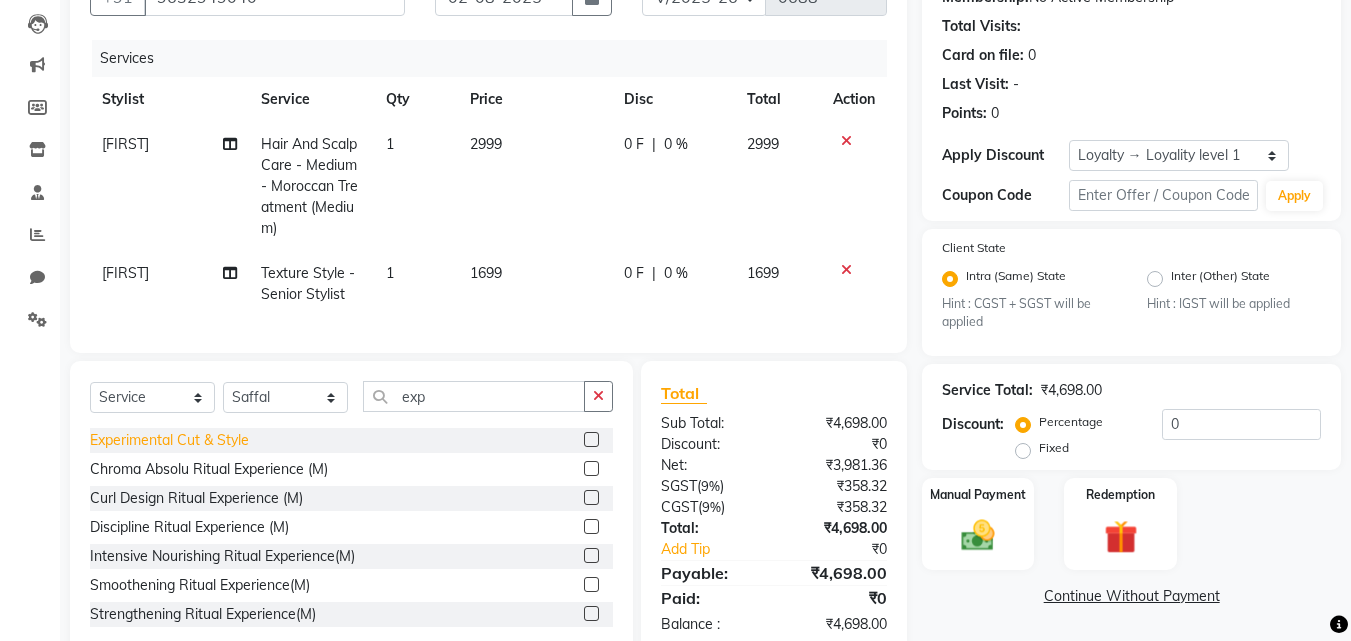 click on "Experimental Cut & Style" 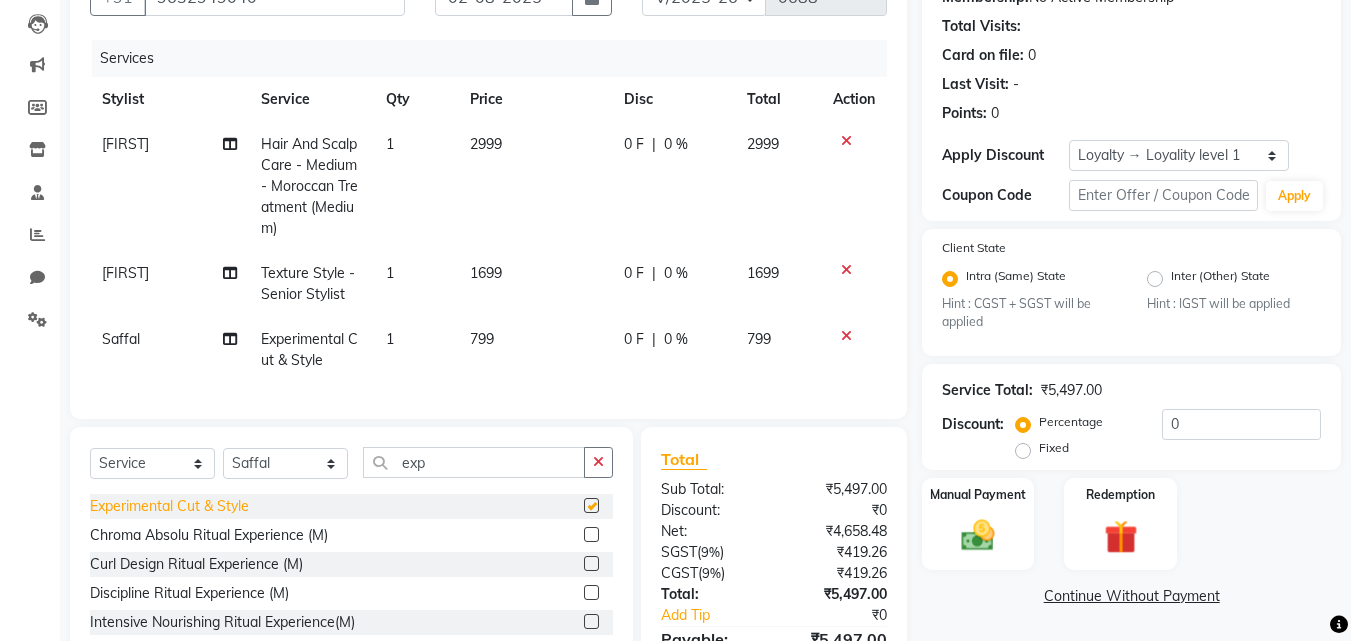 checkbox on "false" 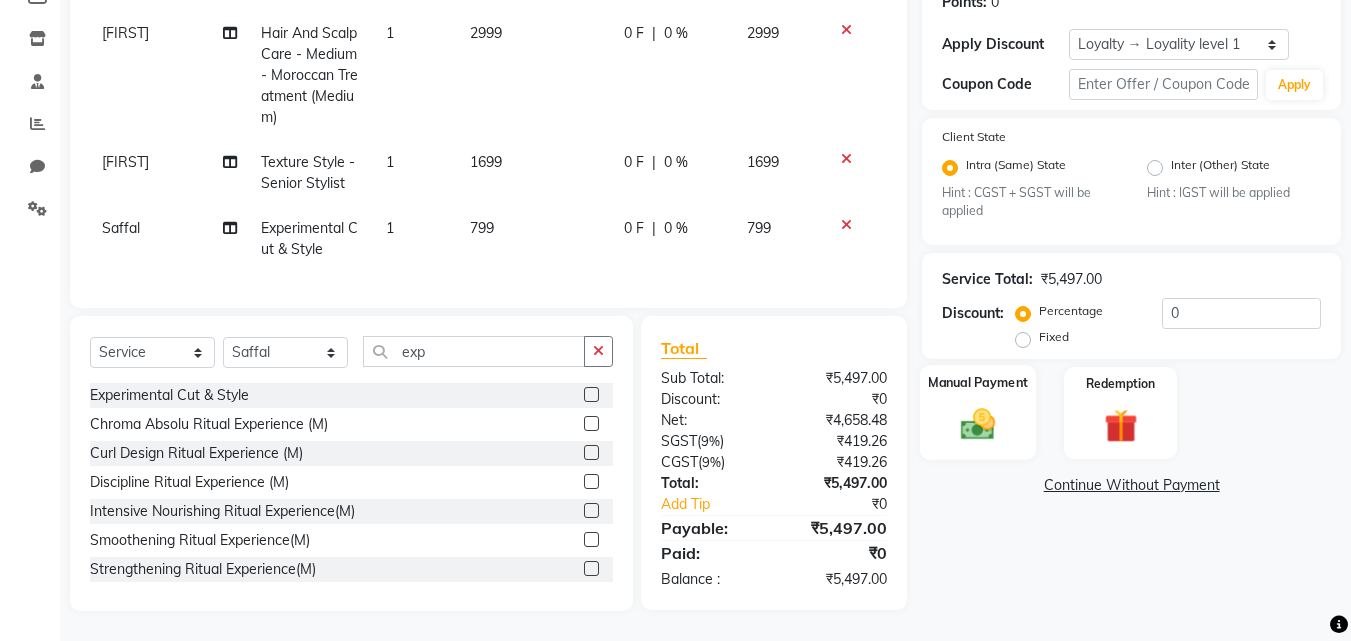 scroll, scrollTop: 334, scrollLeft: 0, axis: vertical 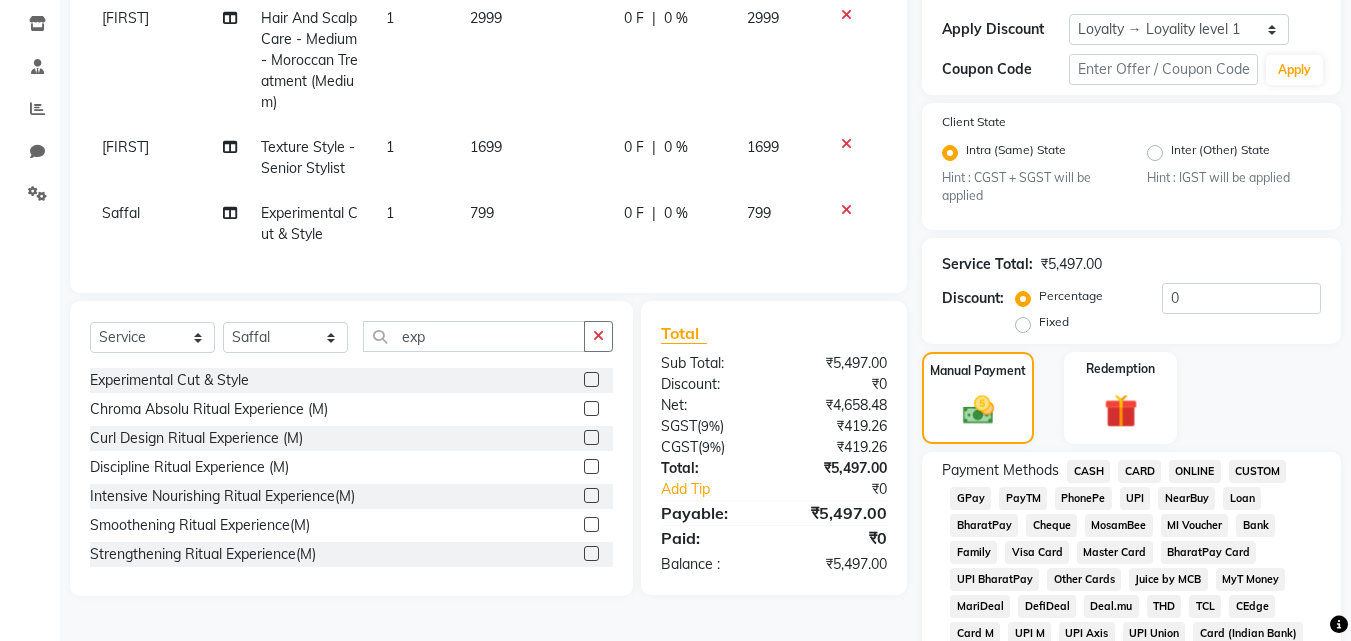 click on "CARD" 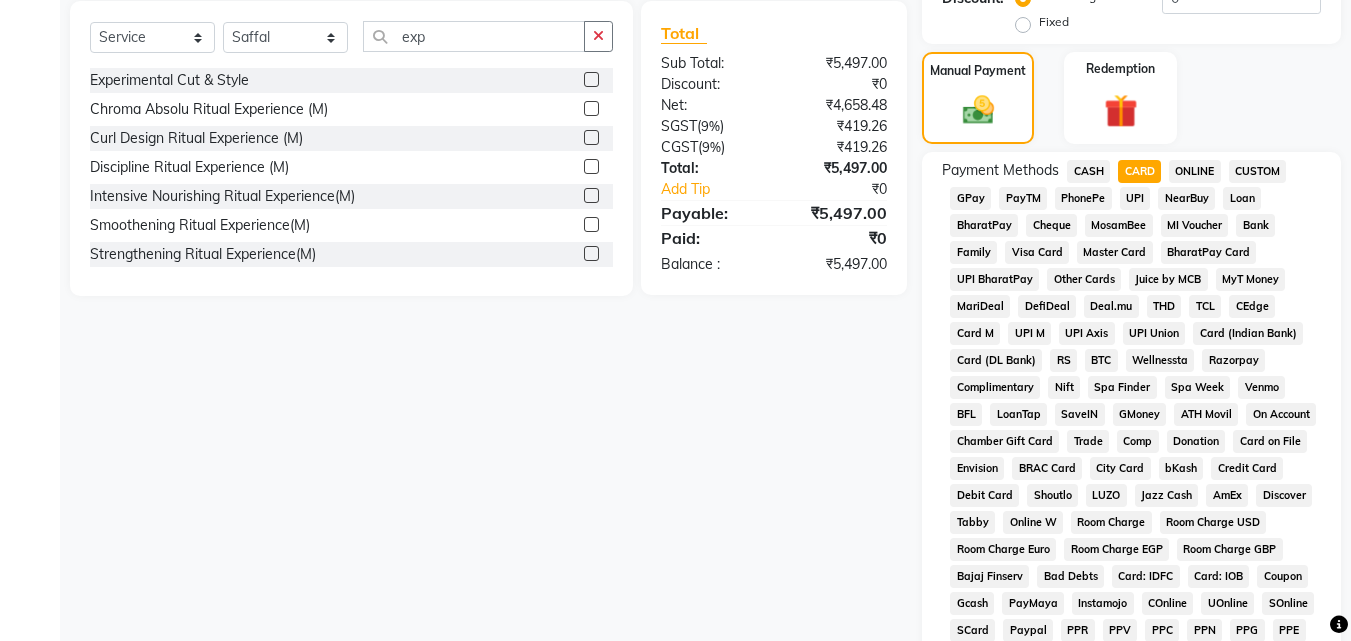 scroll, scrollTop: 934, scrollLeft: 0, axis: vertical 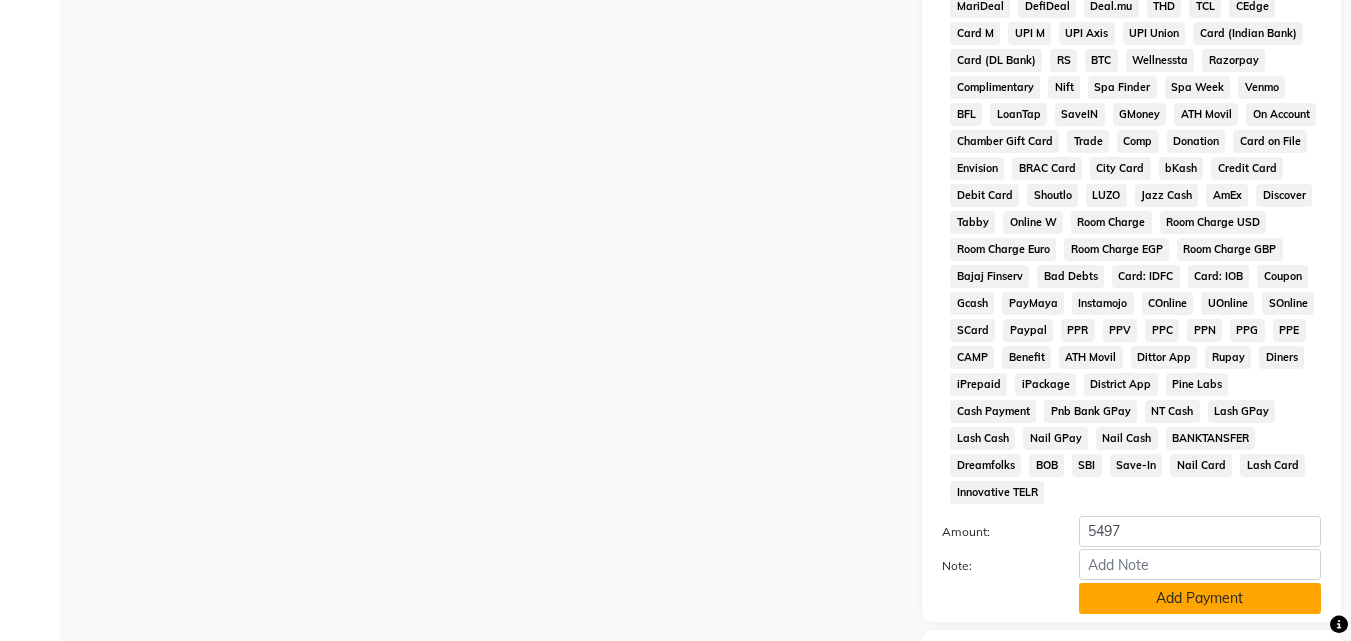 click on "Add Payment" 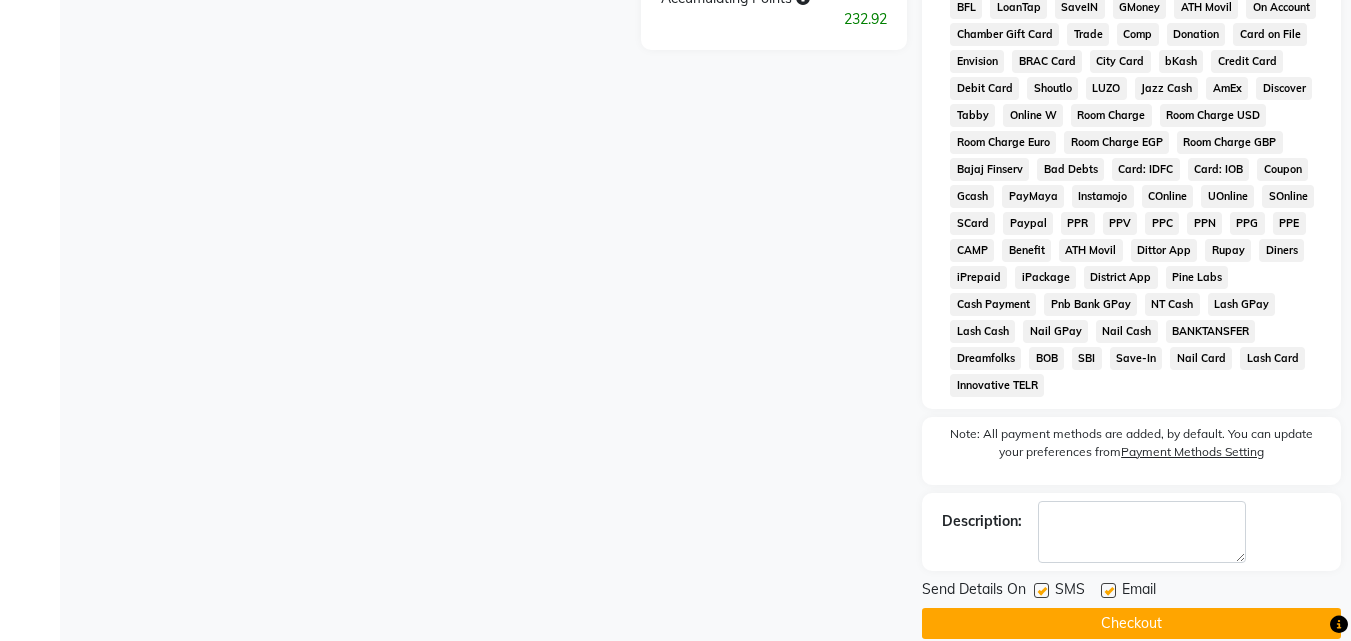 scroll, scrollTop: 1042, scrollLeft: 0, axis: vertical 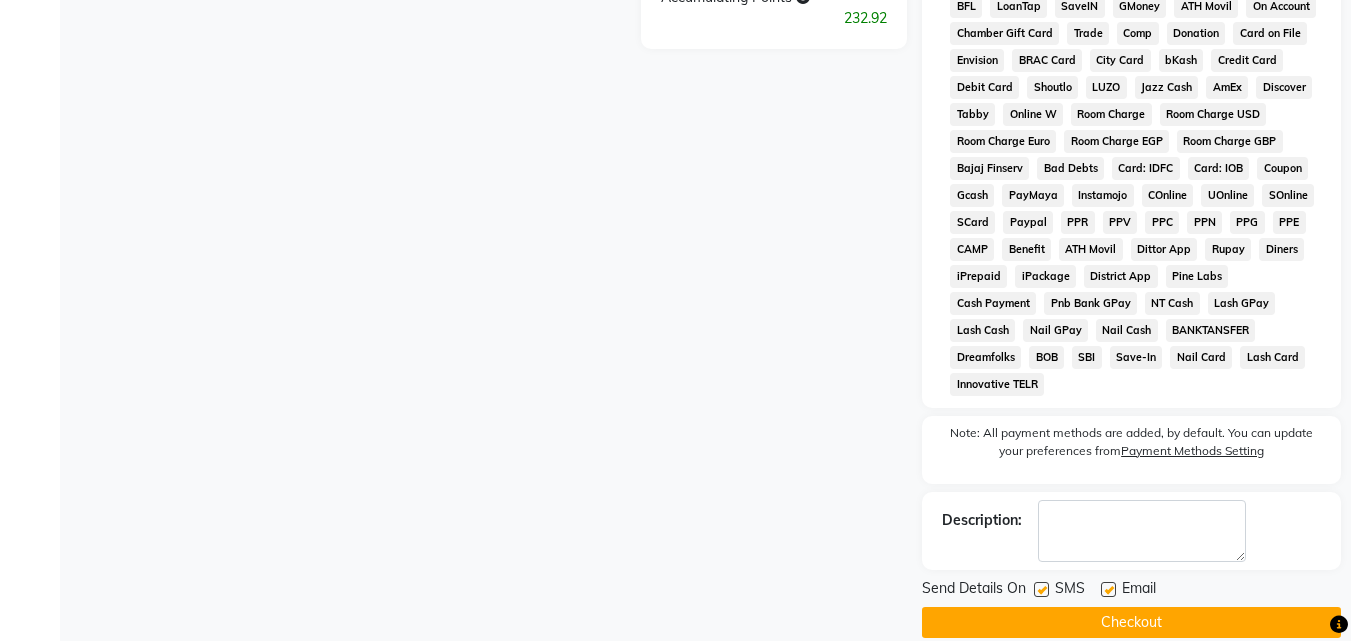click on "Checkout" 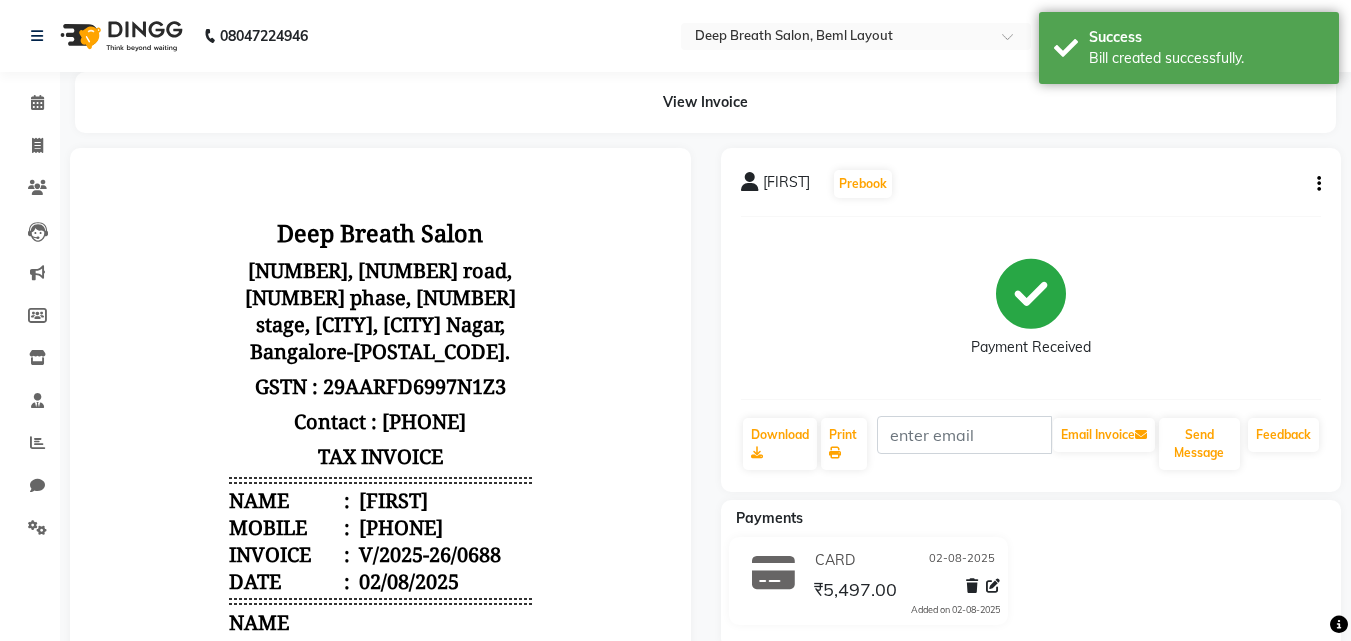 scroll, scrollTop: 0, scrollLeft: 0, axis: both 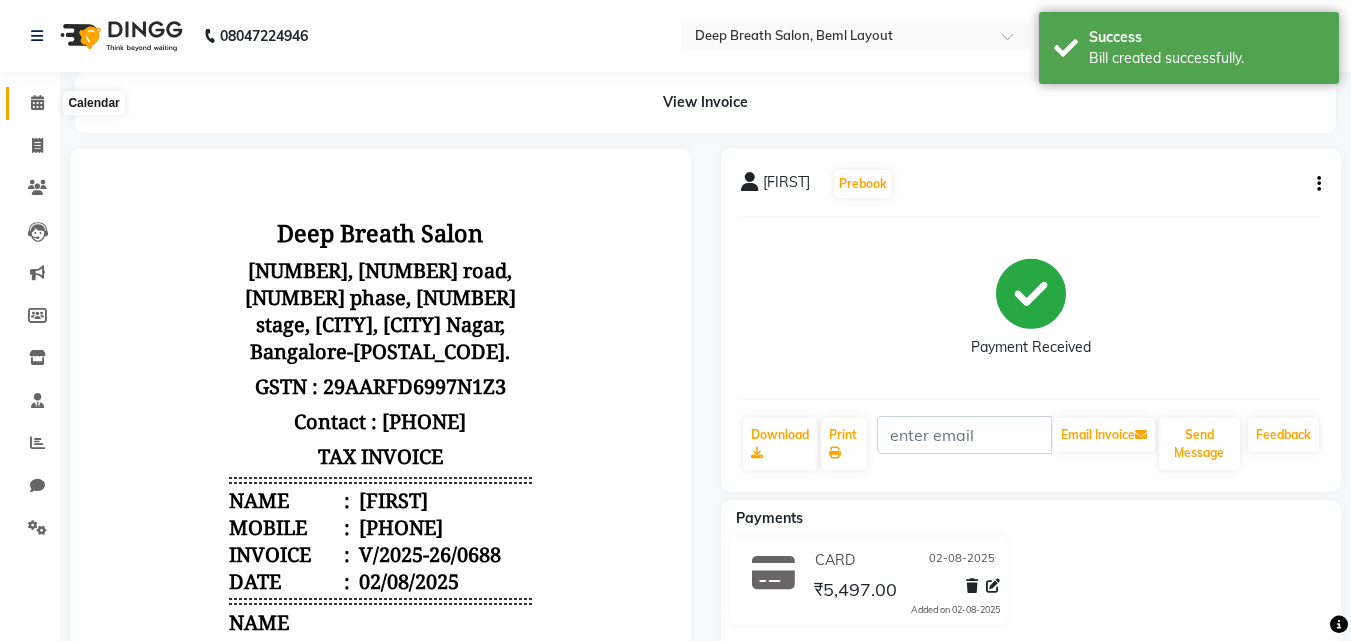 click 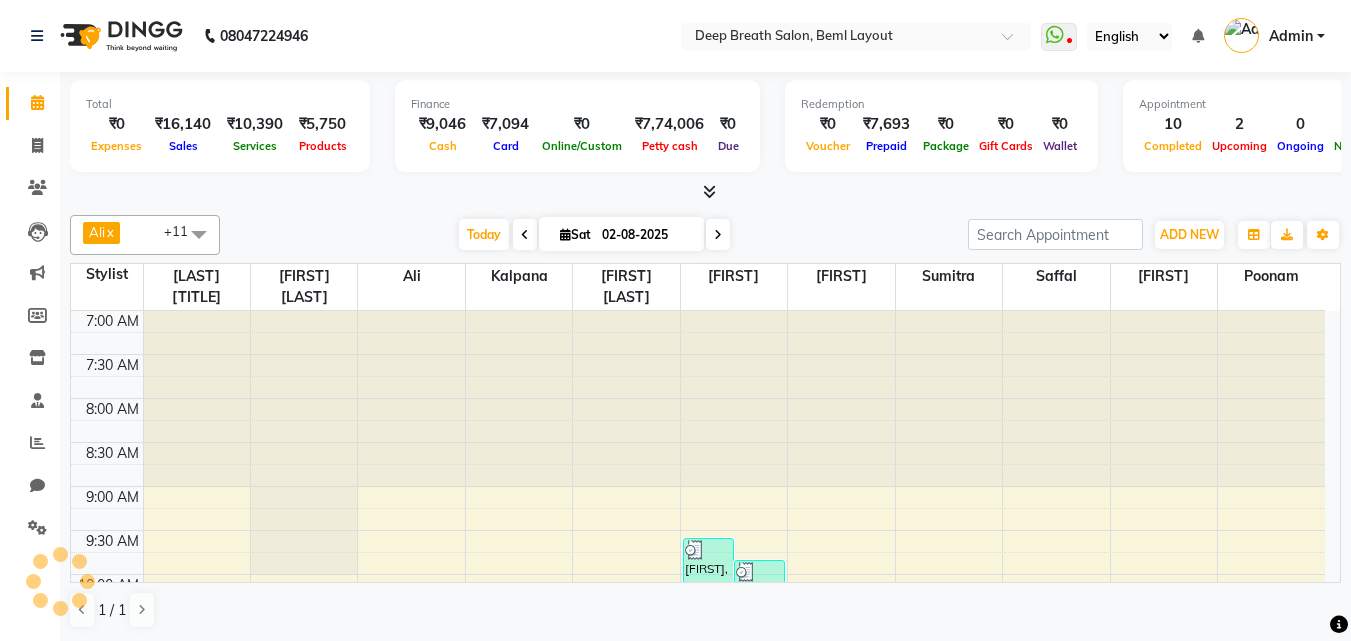 scroll, scrollTop: 0, scrollLeft: 0, axis: both 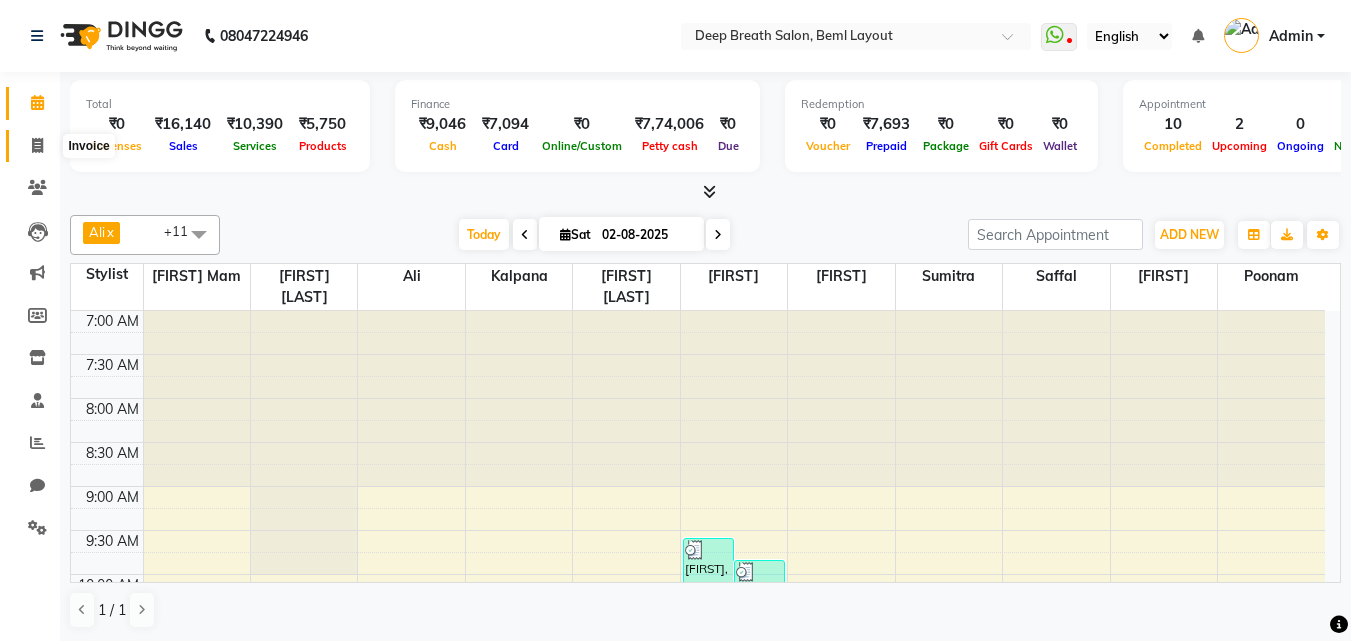 click 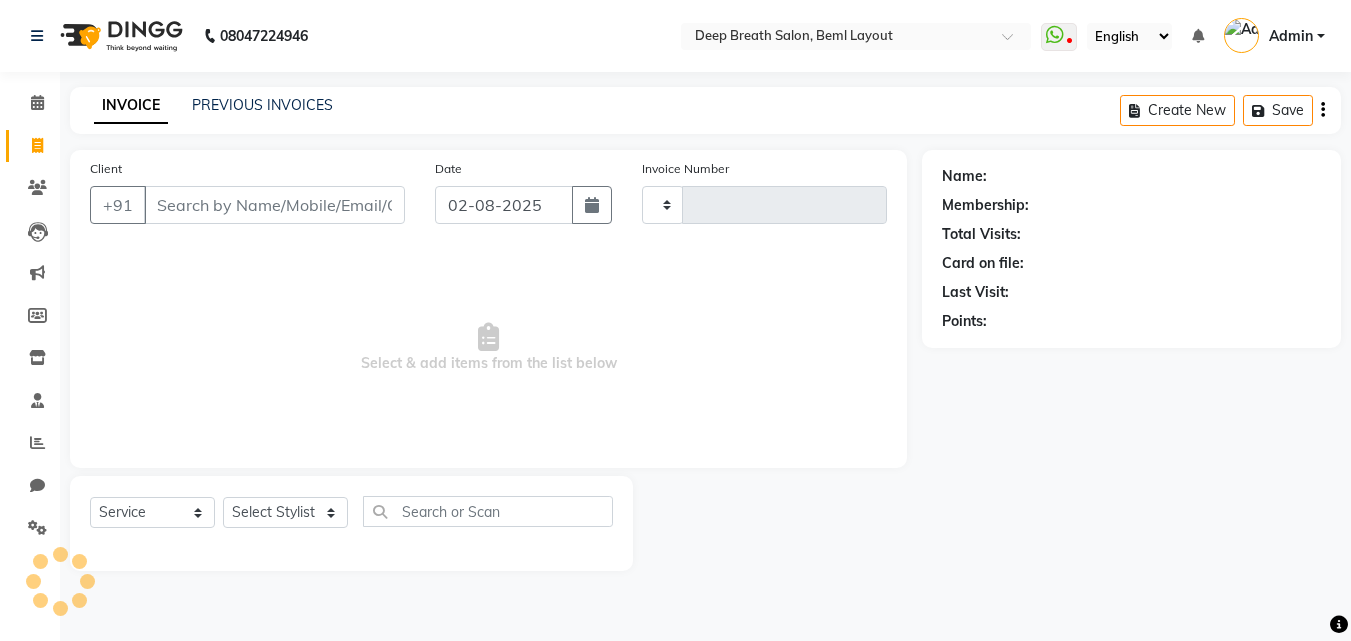 type on "0689" 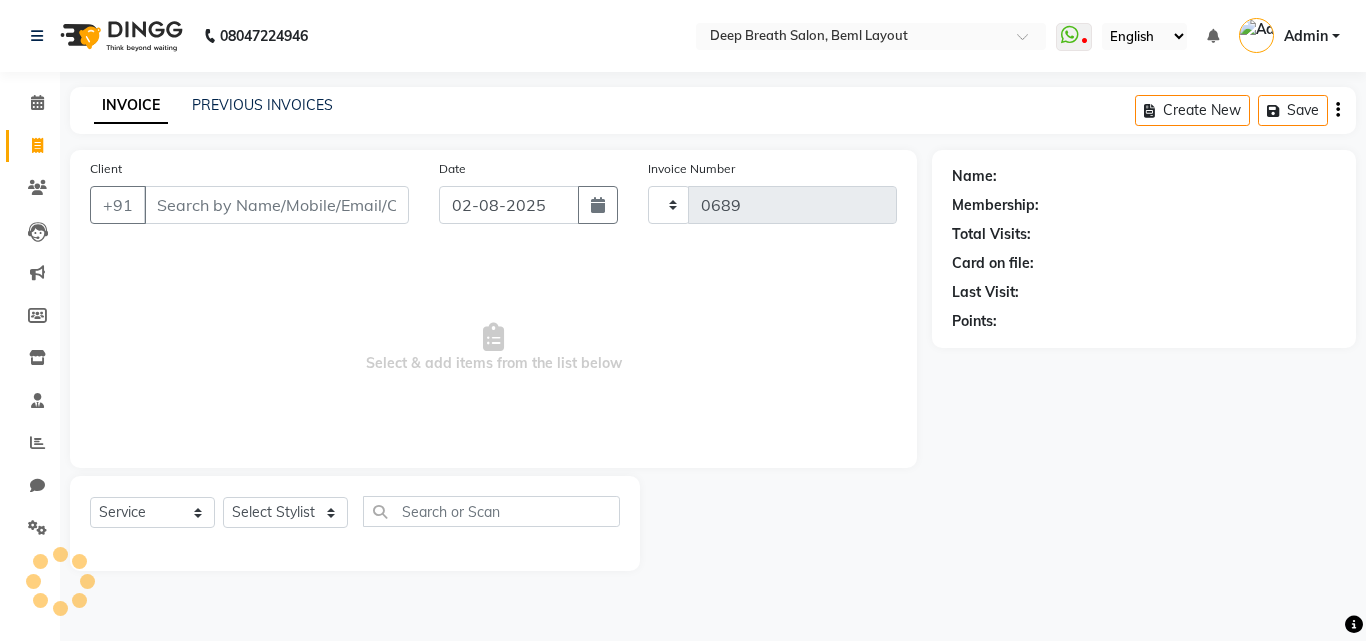select on "4101" 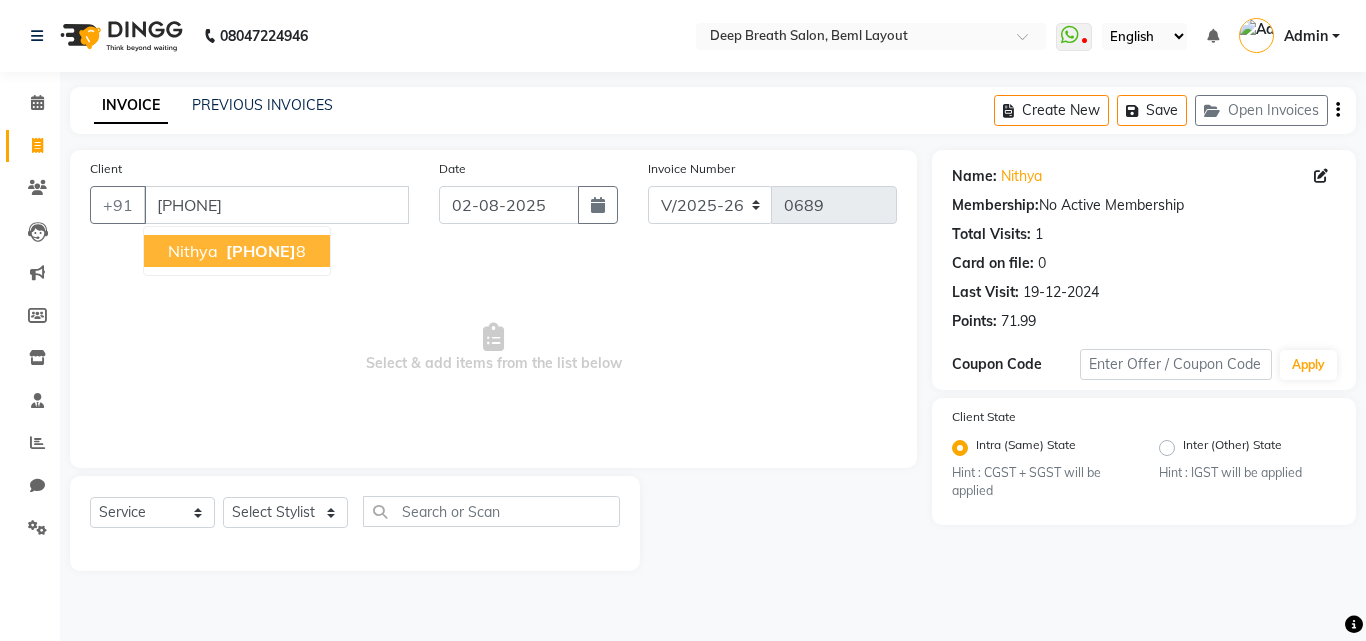 drag, startPoint x: 239, startPoint y: 208, endPoint x: 73, endPoint y: 244, distance: 169.85876 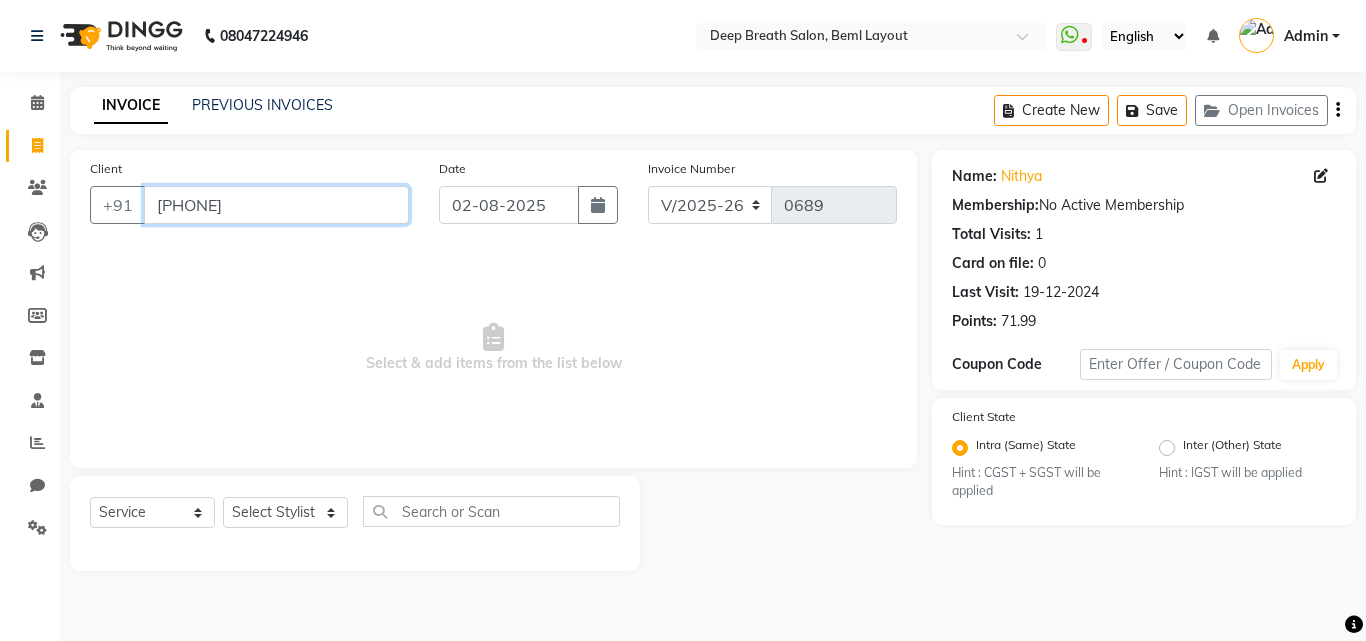 click on "8095792988" at bounding box center (276, 205) 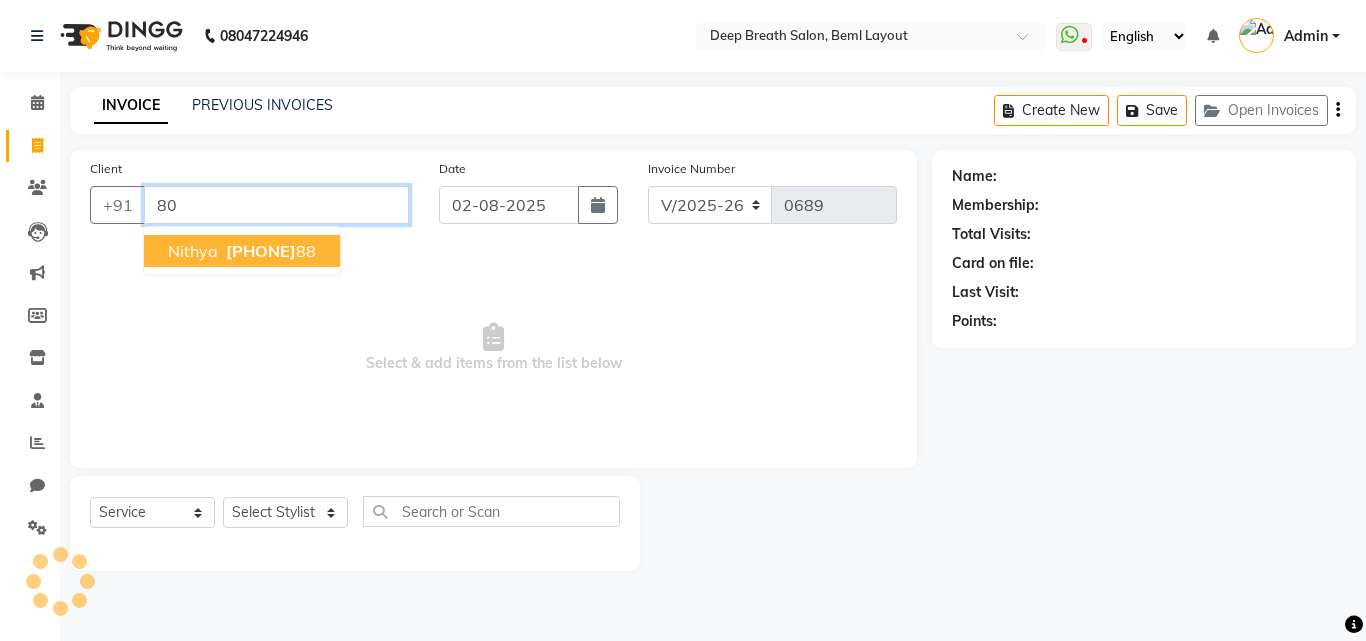 type on "8" 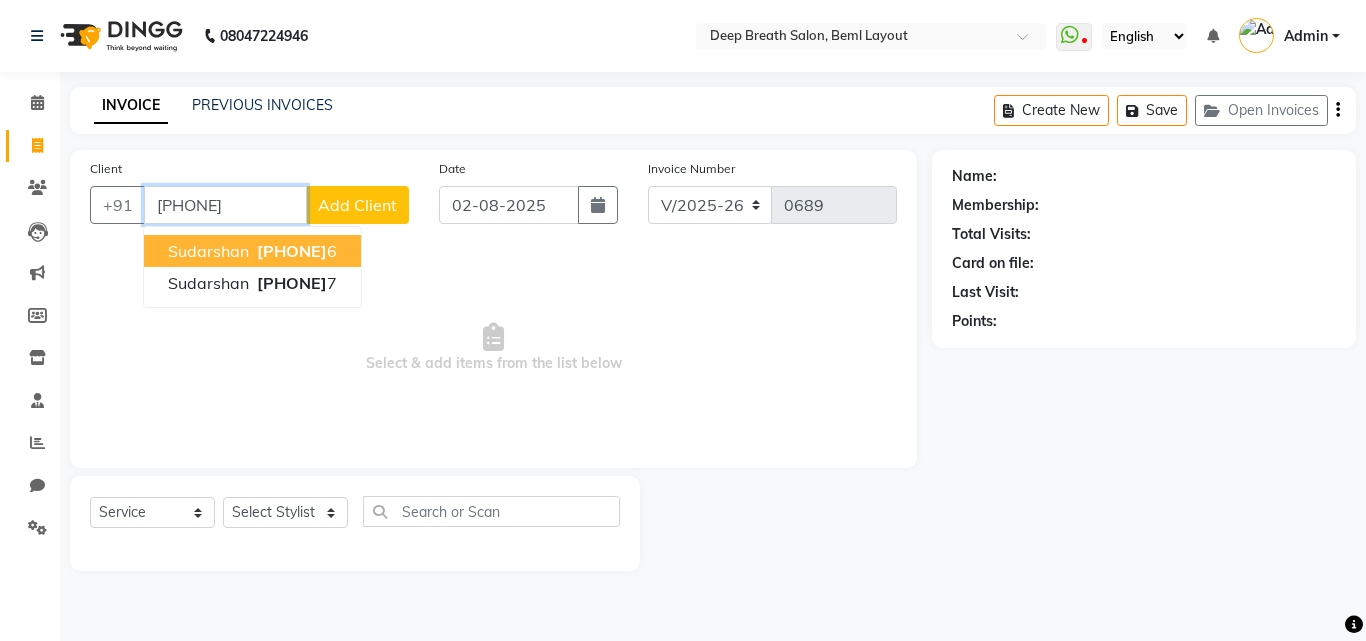 type on "8904171227" 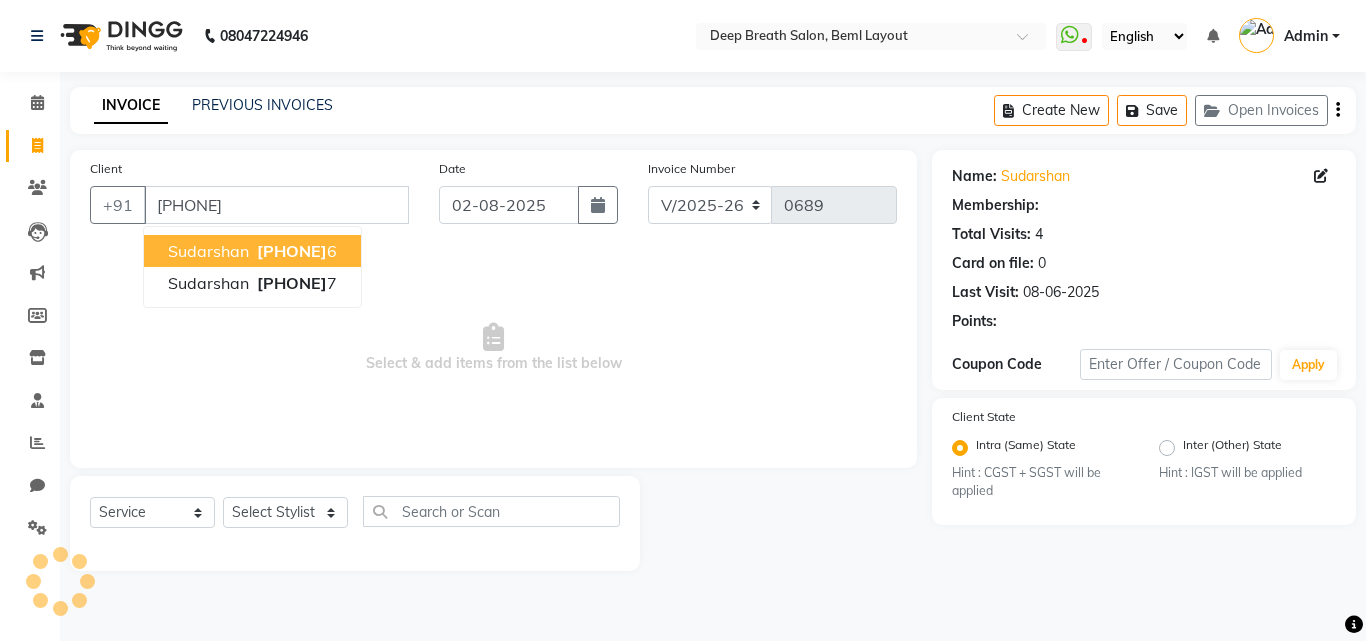 select on "1: Object" 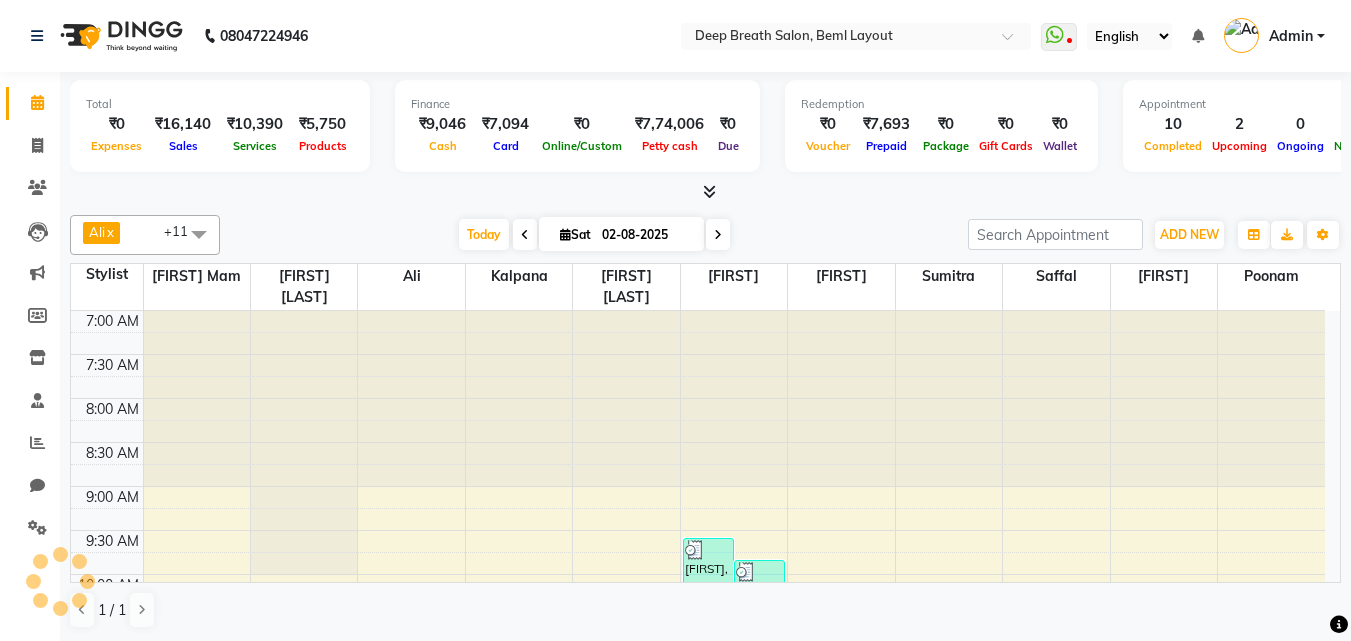 scroll, scrollTop: 0, scrollLeft: 0, axis: both 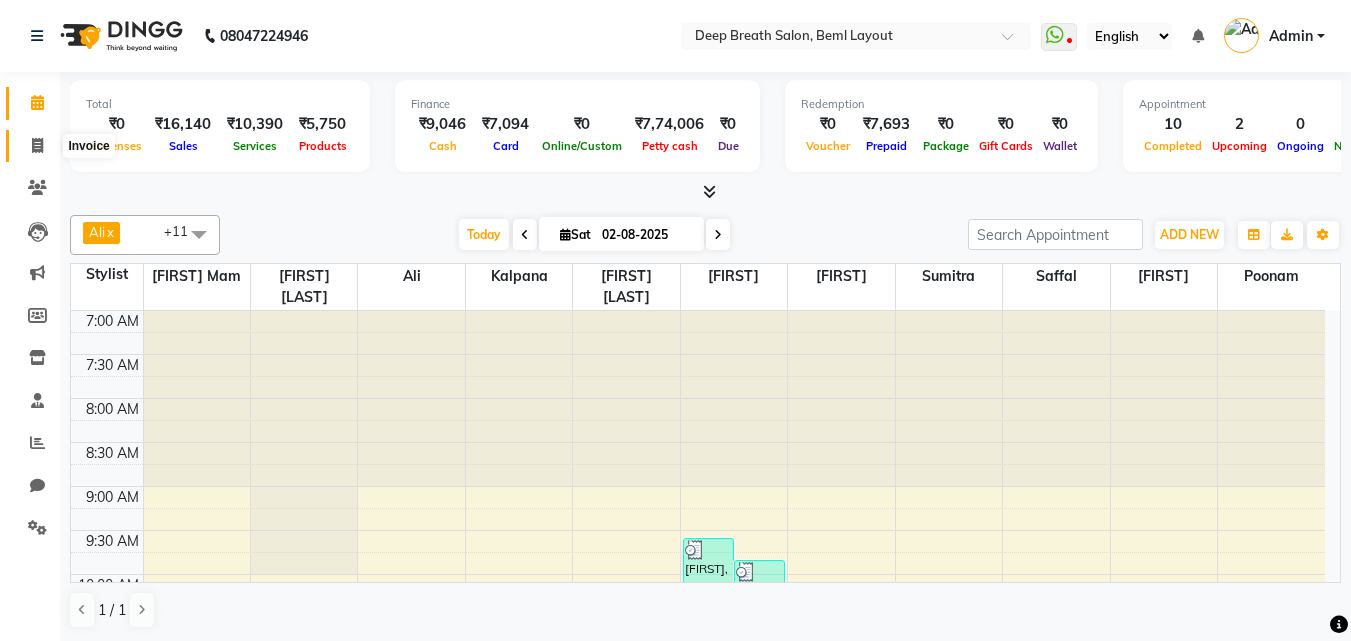 click 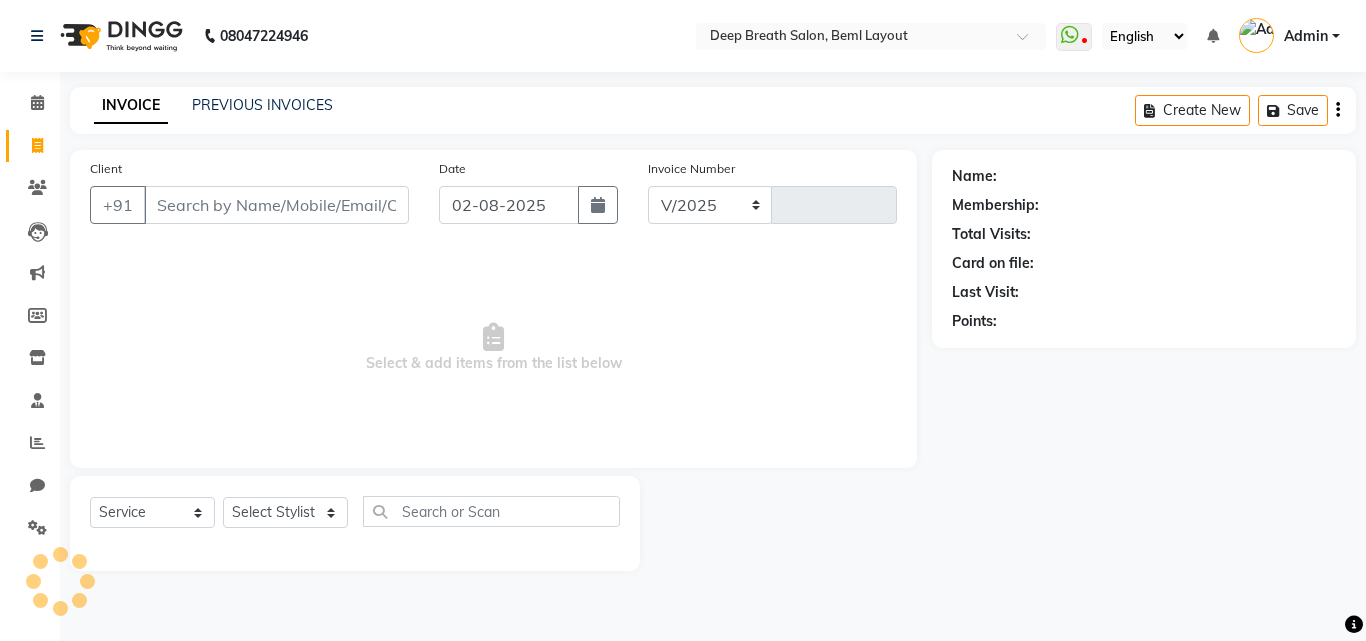 select on "4101" 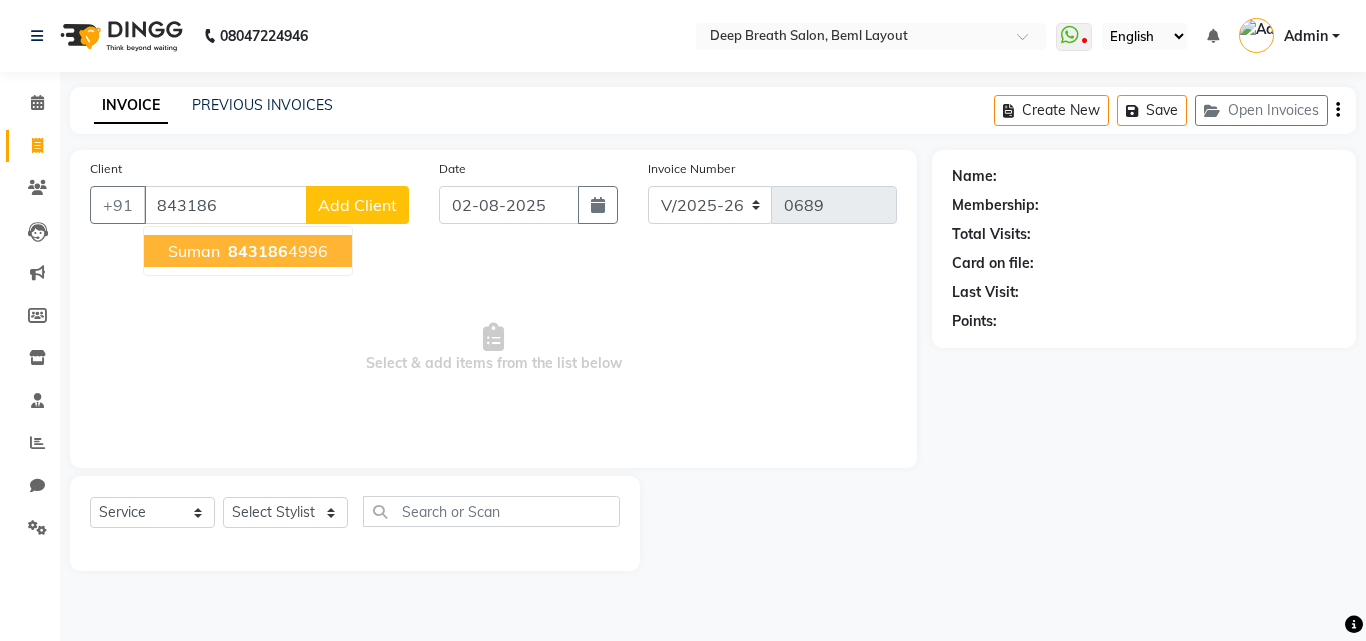 click on "Suman" at bounding box center [194, 251] 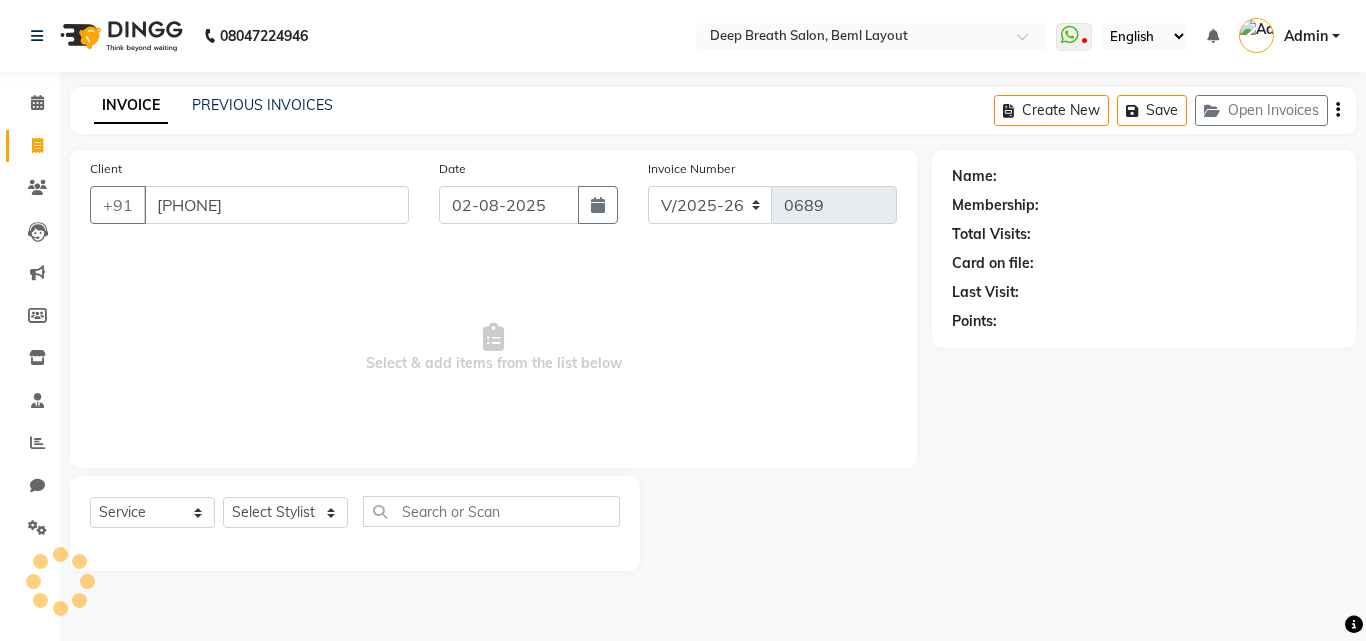 type on "8431864996" 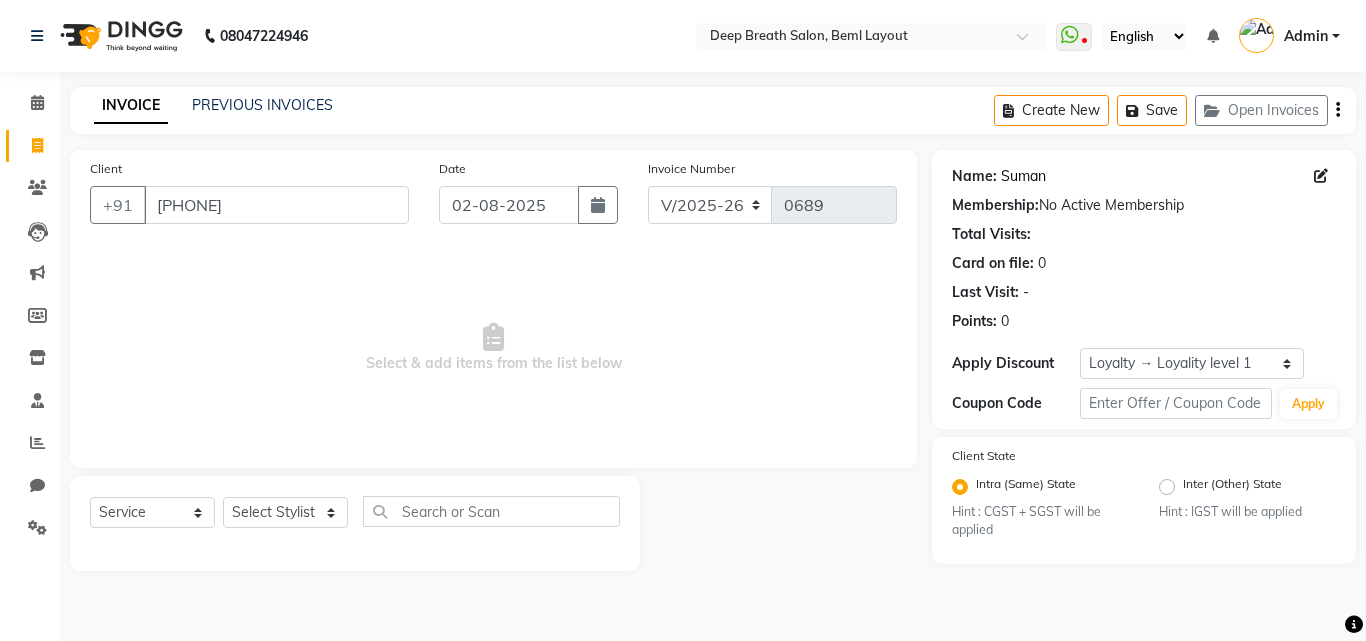 click on "Suman" 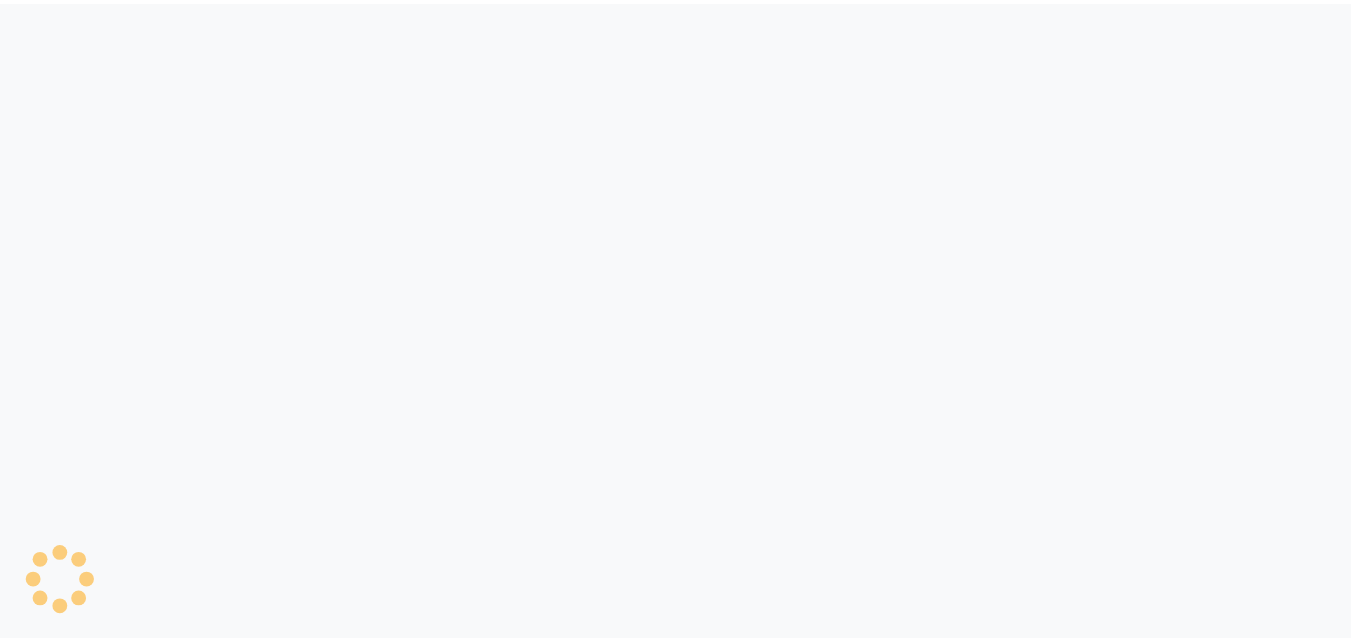 scroll, scrollTop: 0, scrollLeft: 0, axis: both 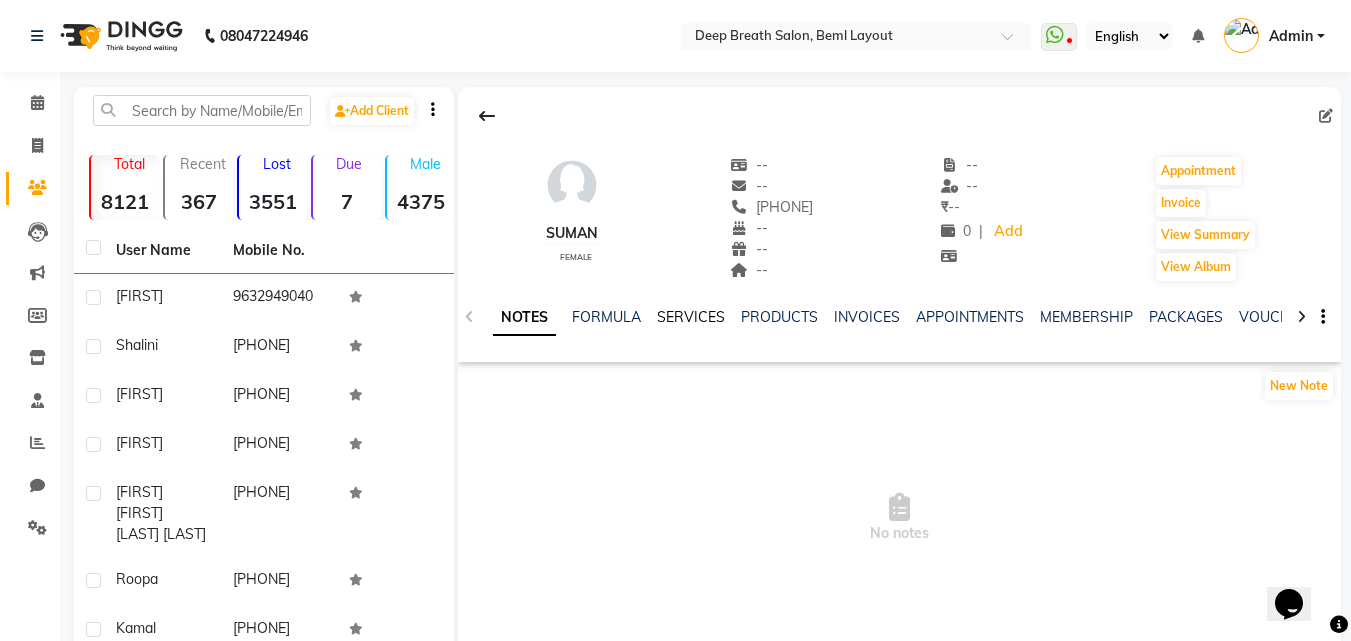 click on "SERVICES" 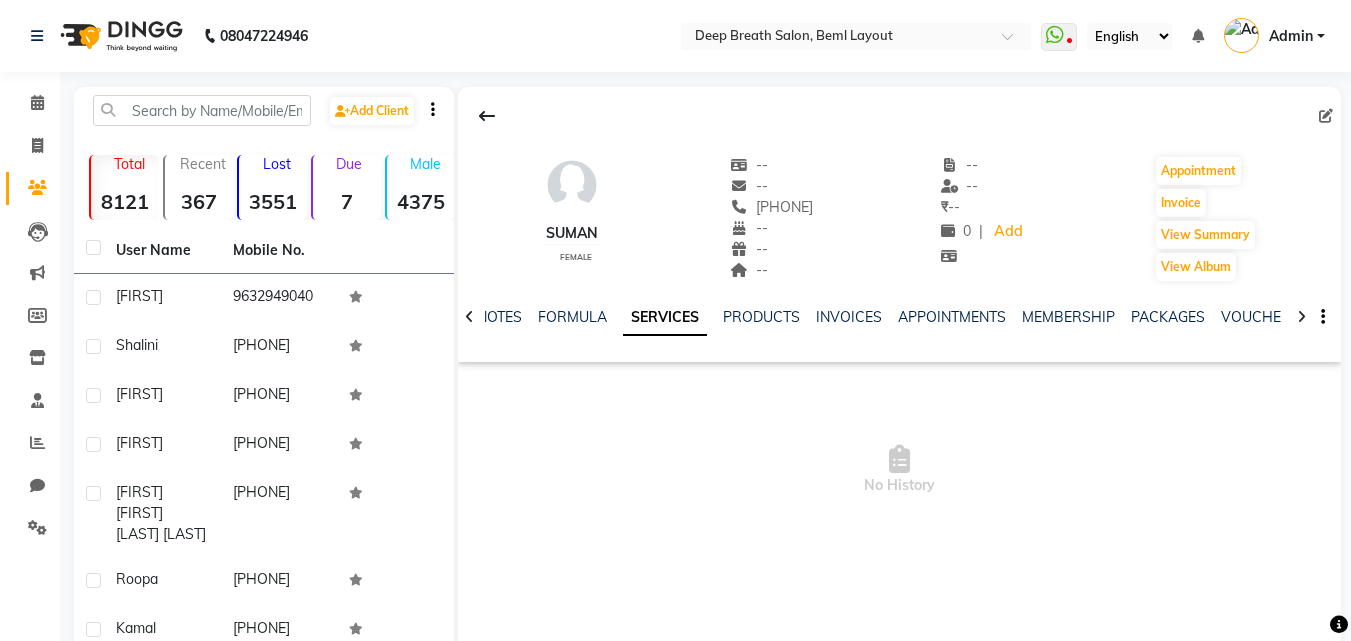 click on "SERVICES" 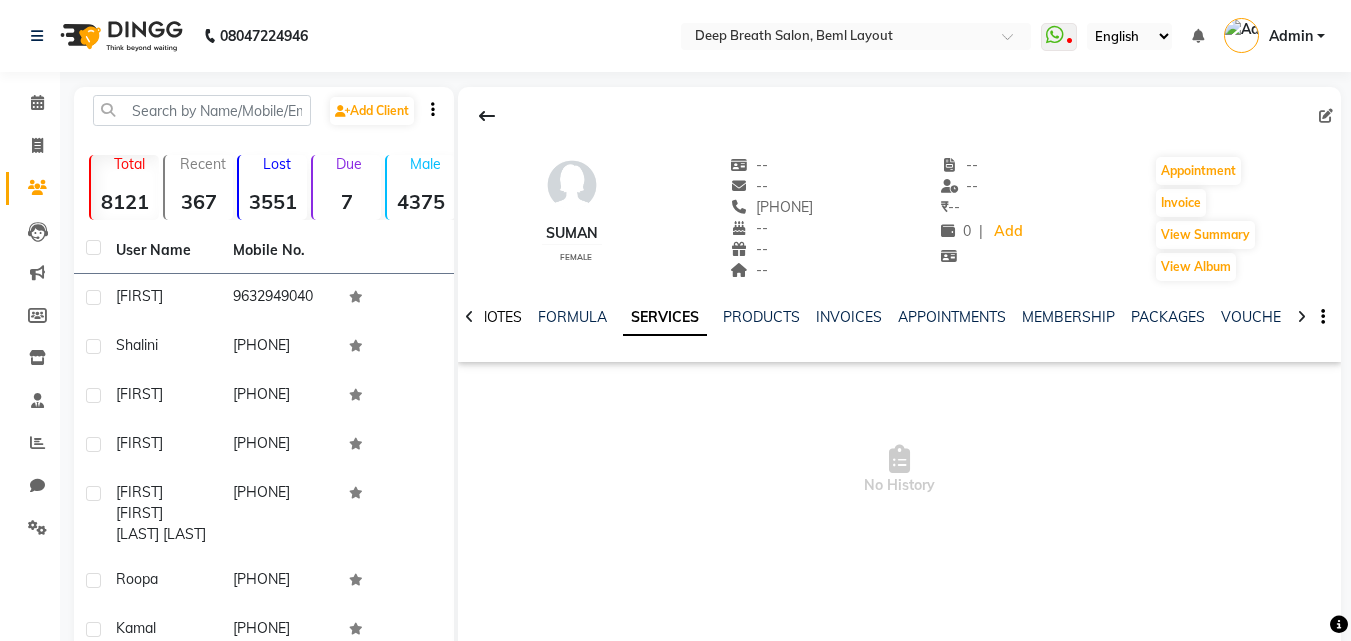 click on "NOTES" 